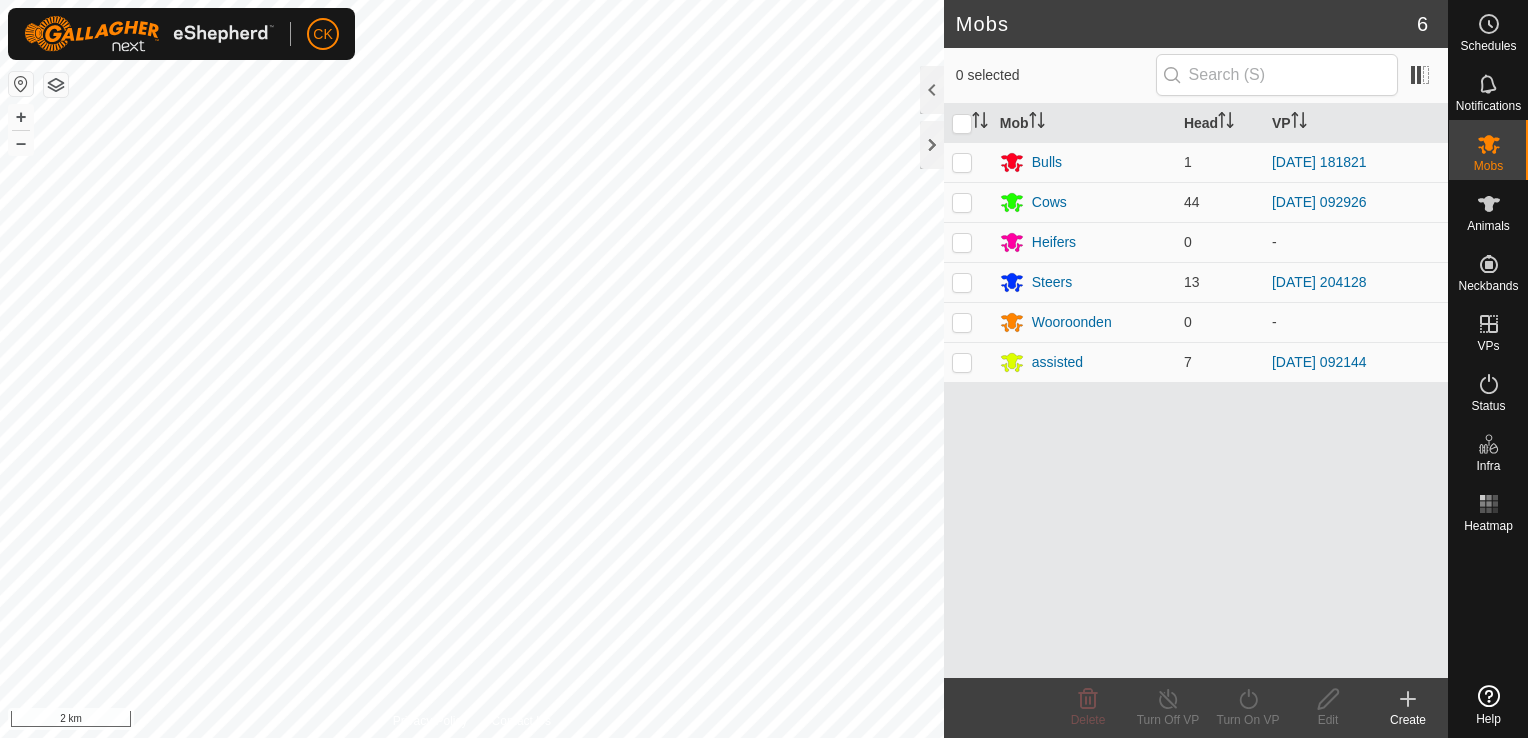 scroll, scrollTop: 0, scrollLeft: 0, axis: both 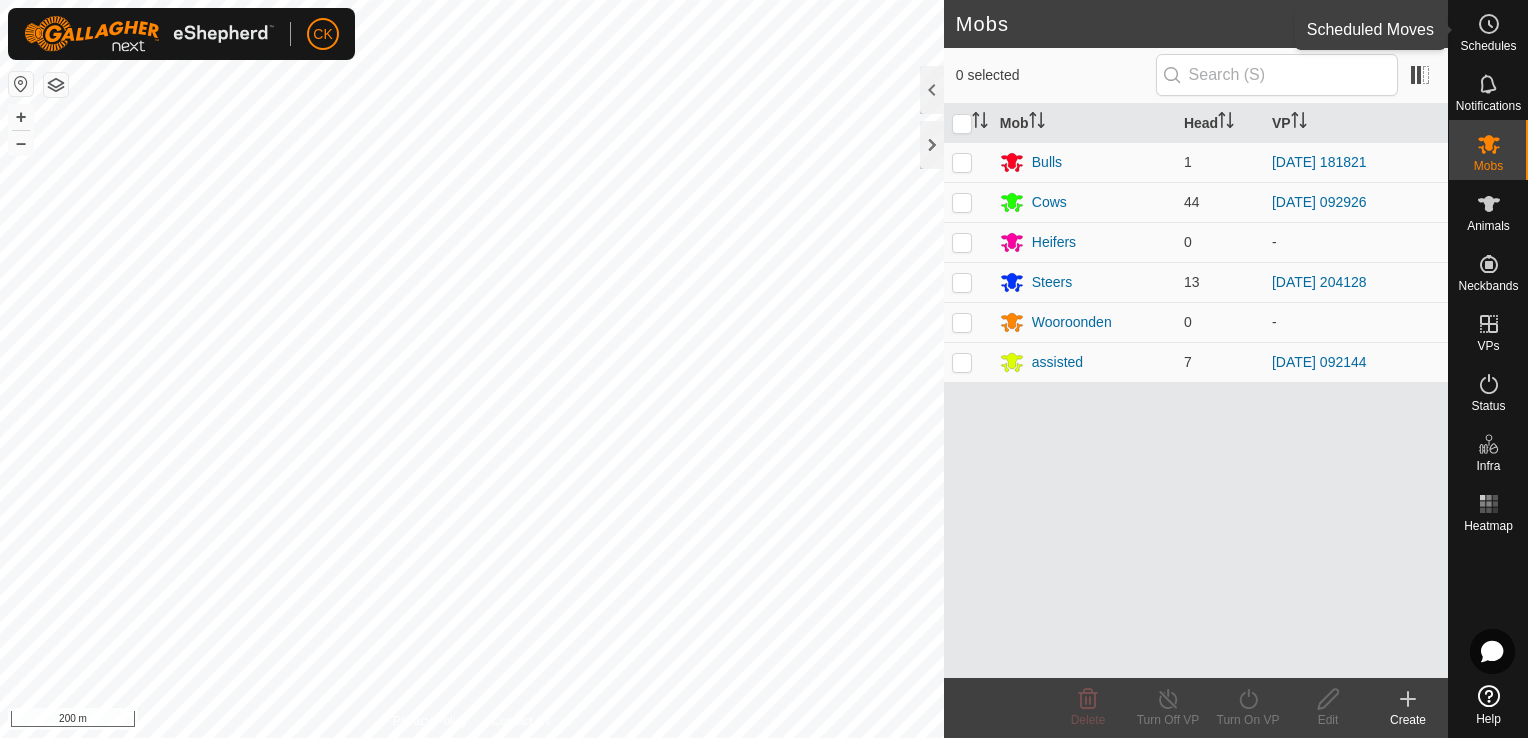 click 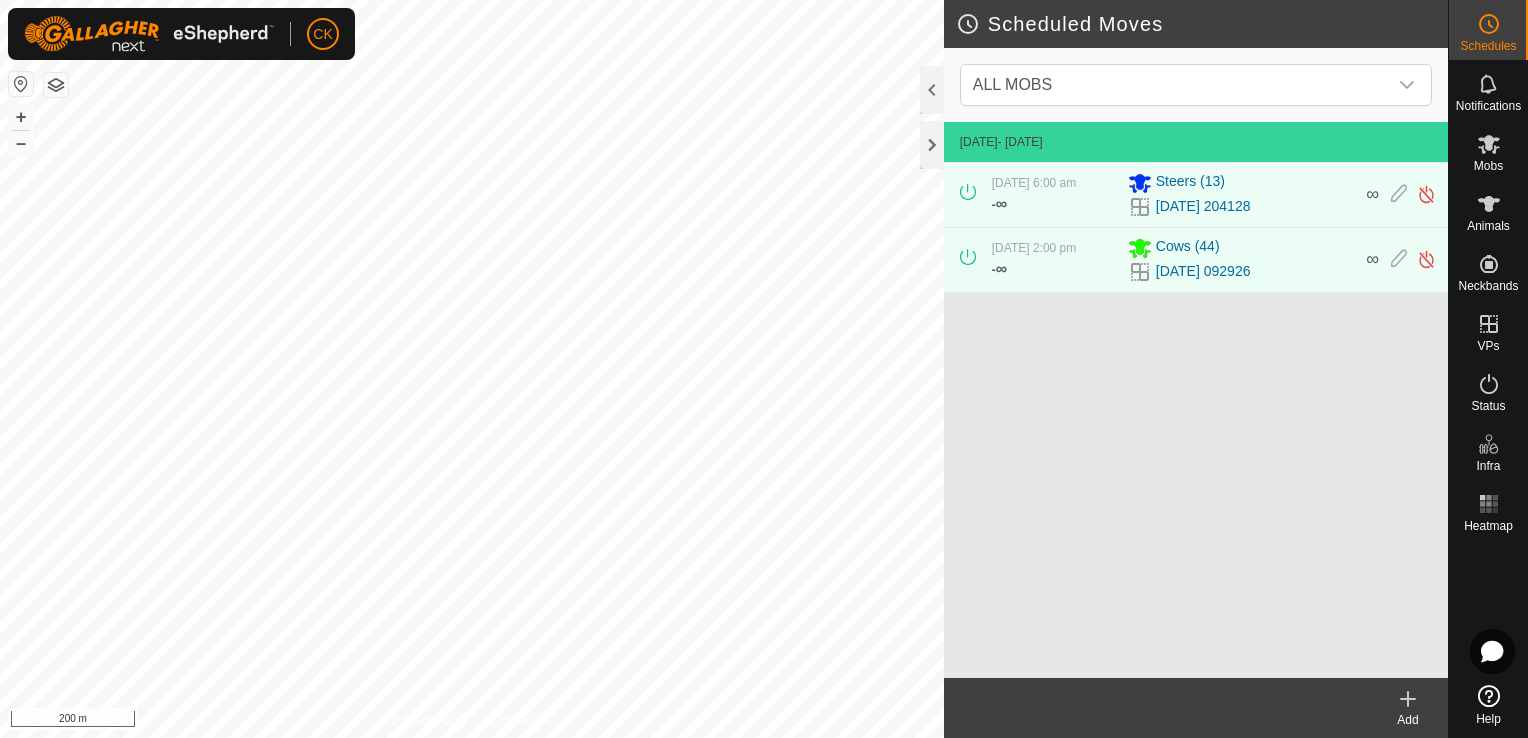 click 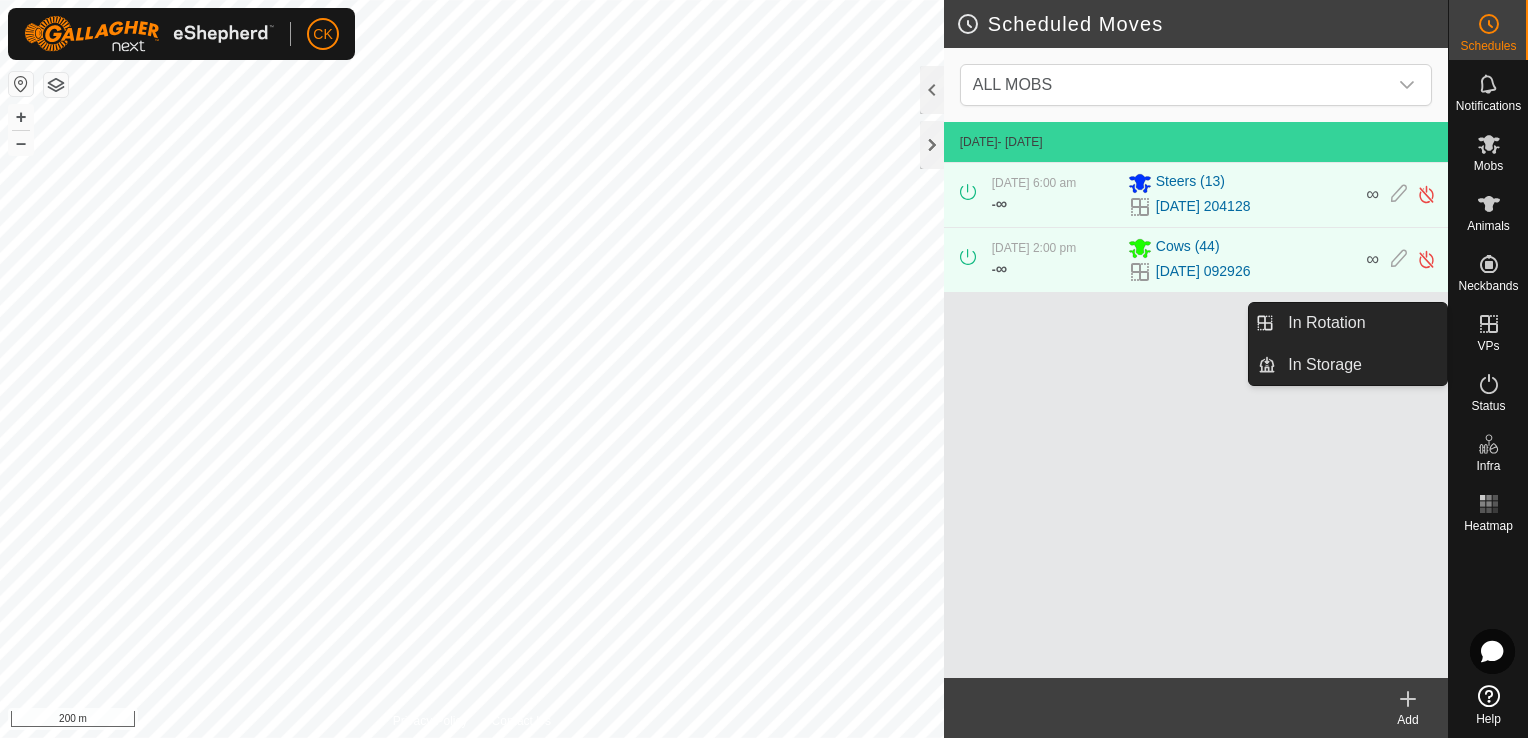 click 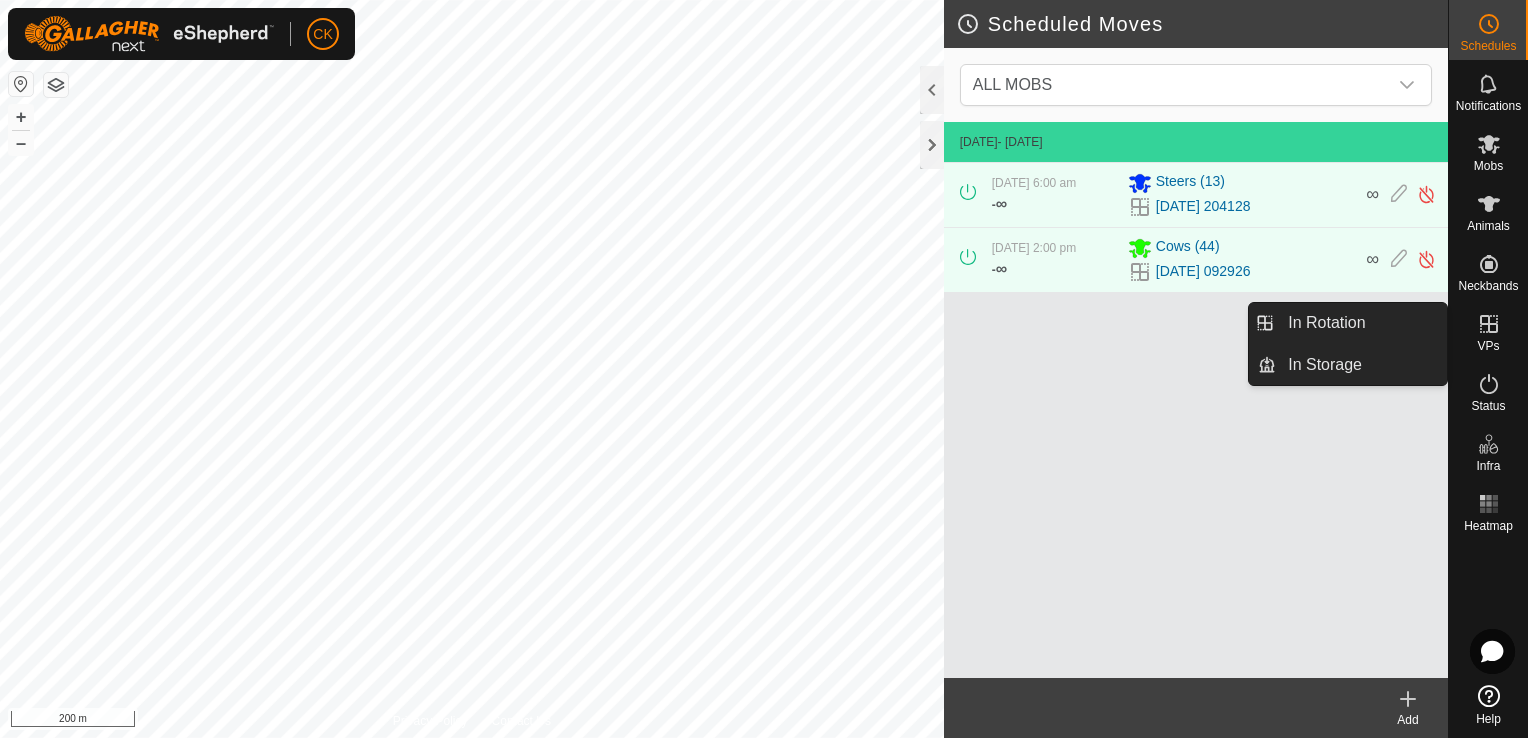 click 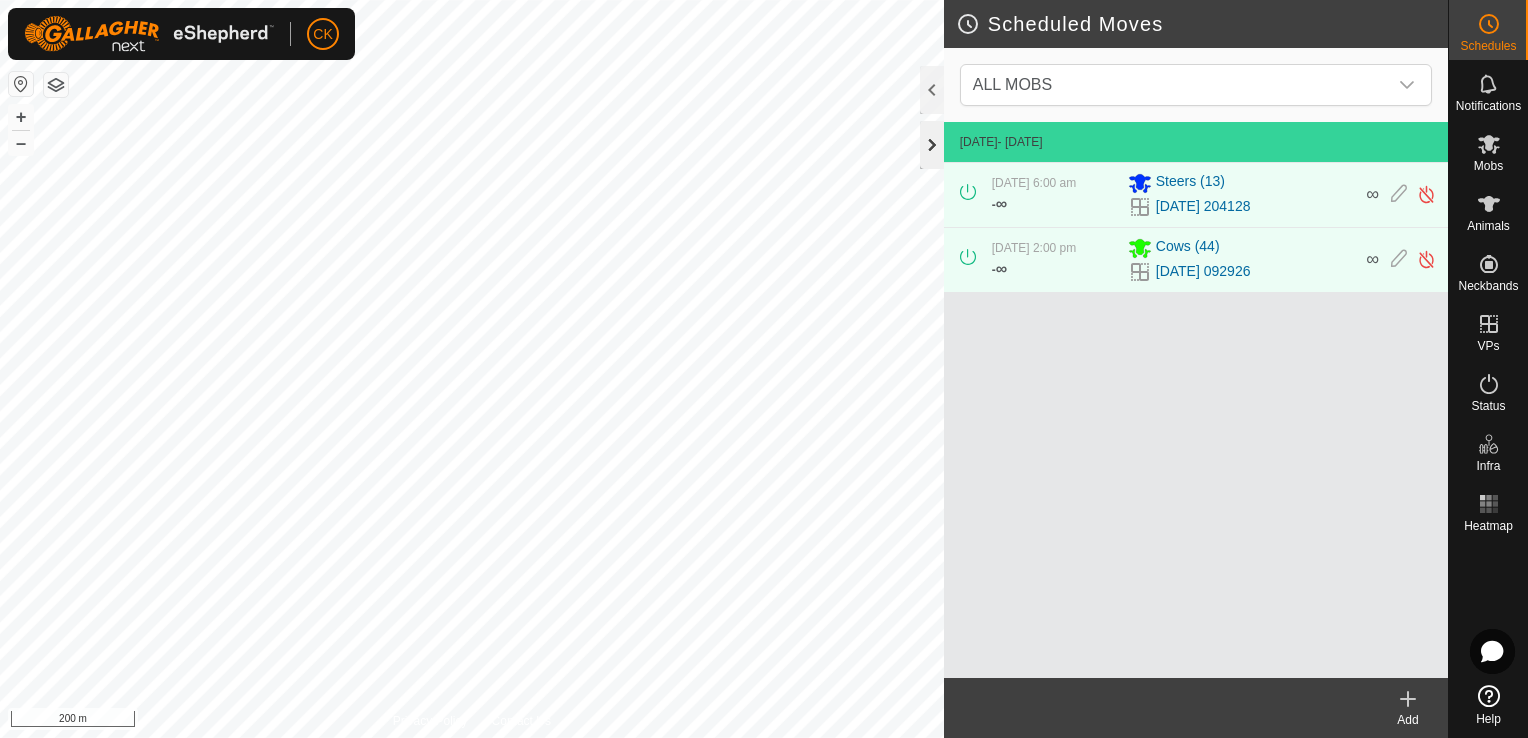 click 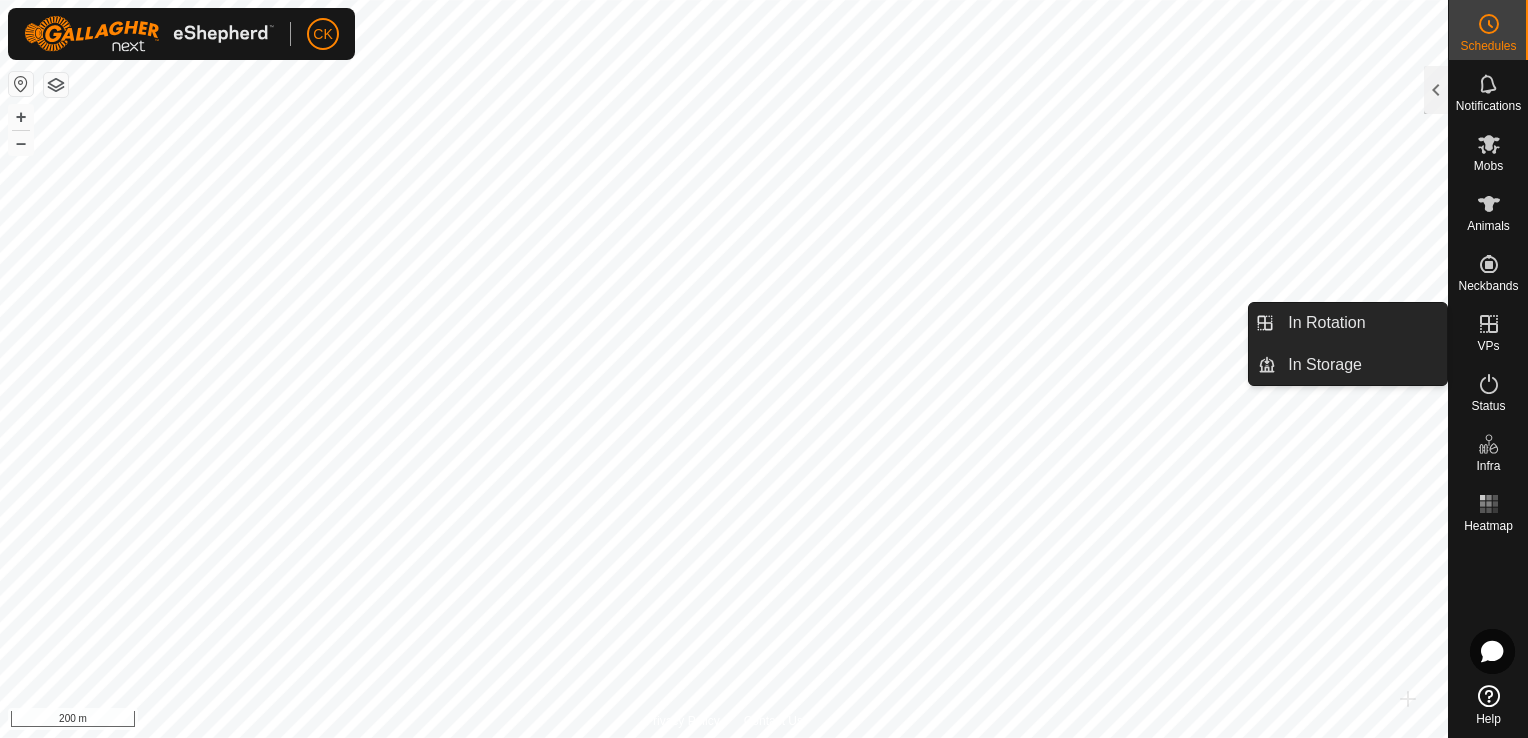click 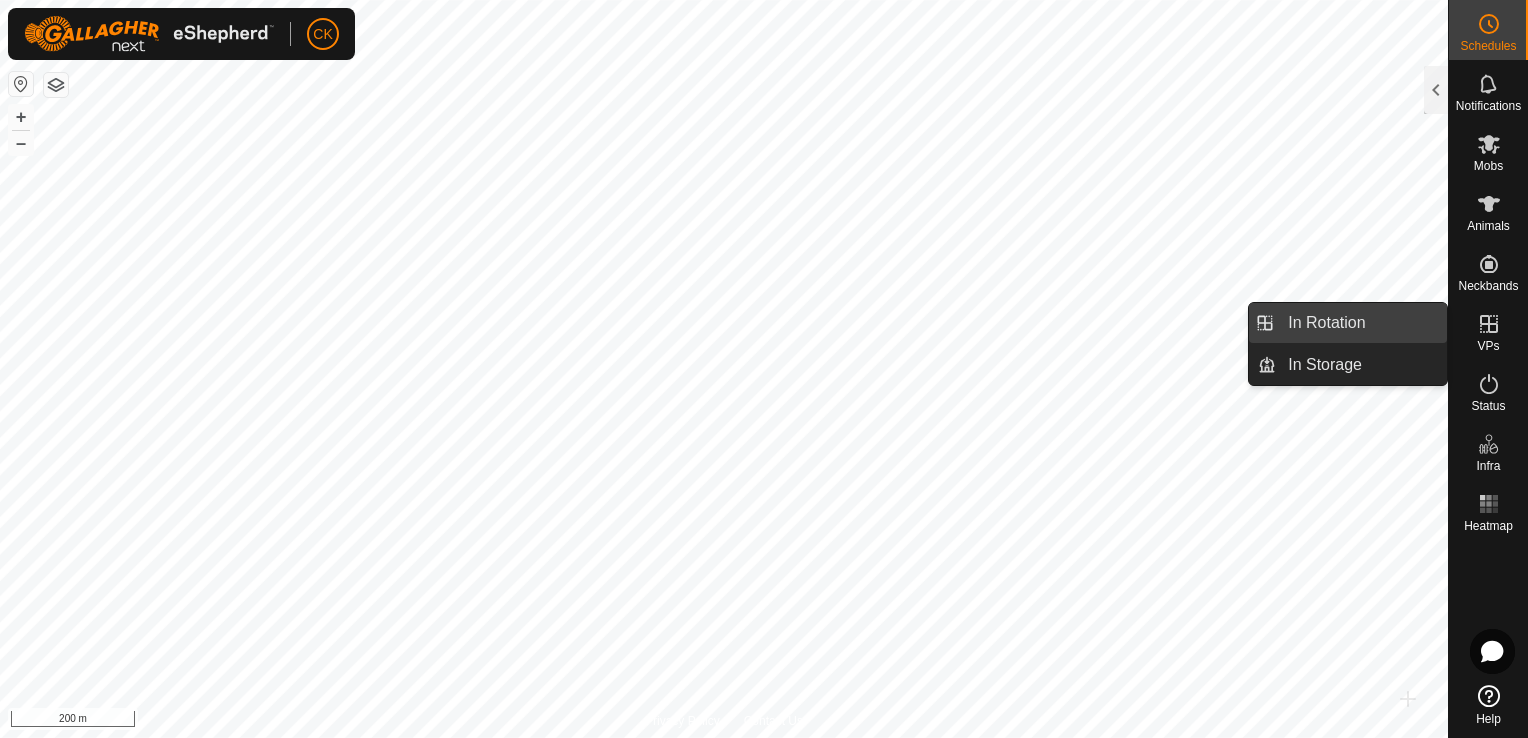 click on "In Rotation" at bounding box center [1361, 323] 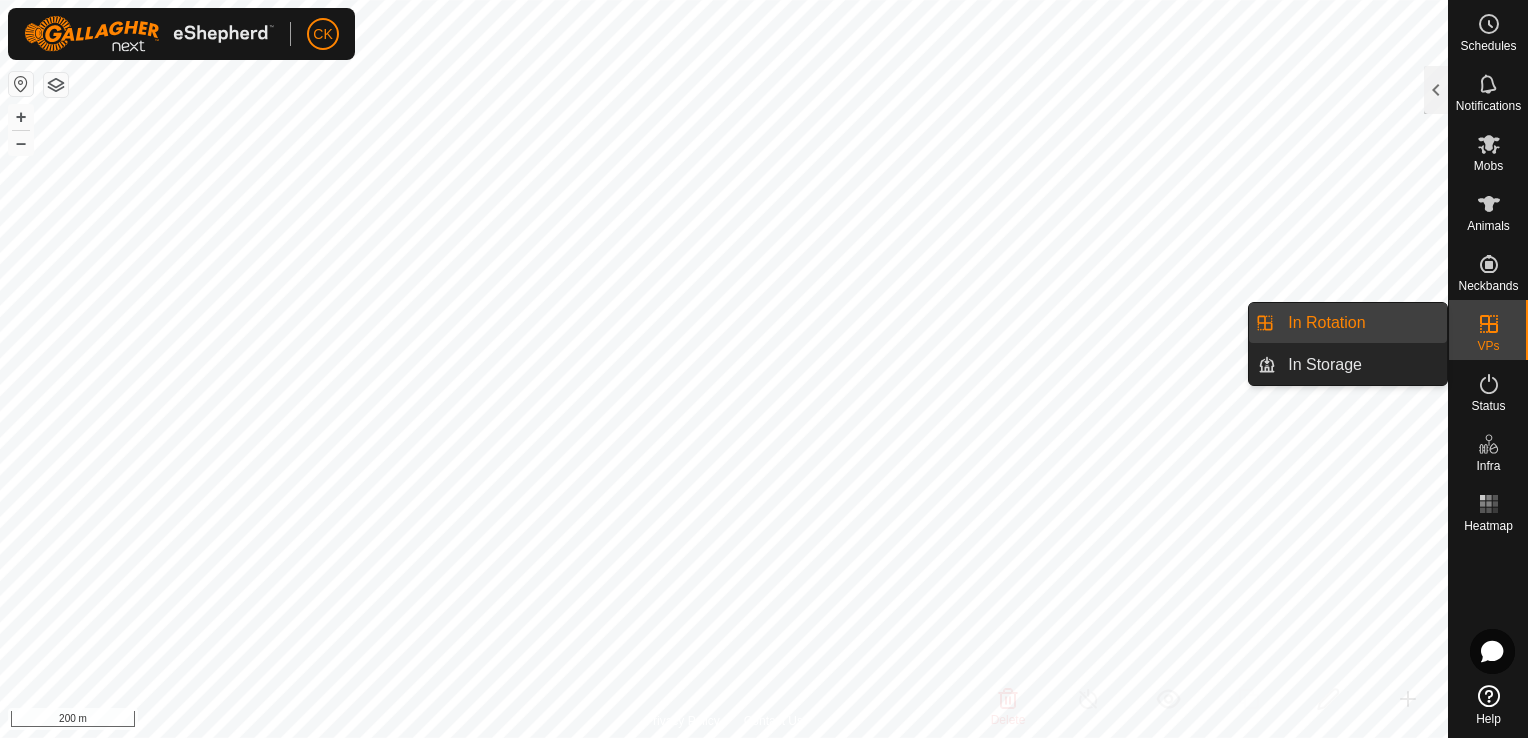 click 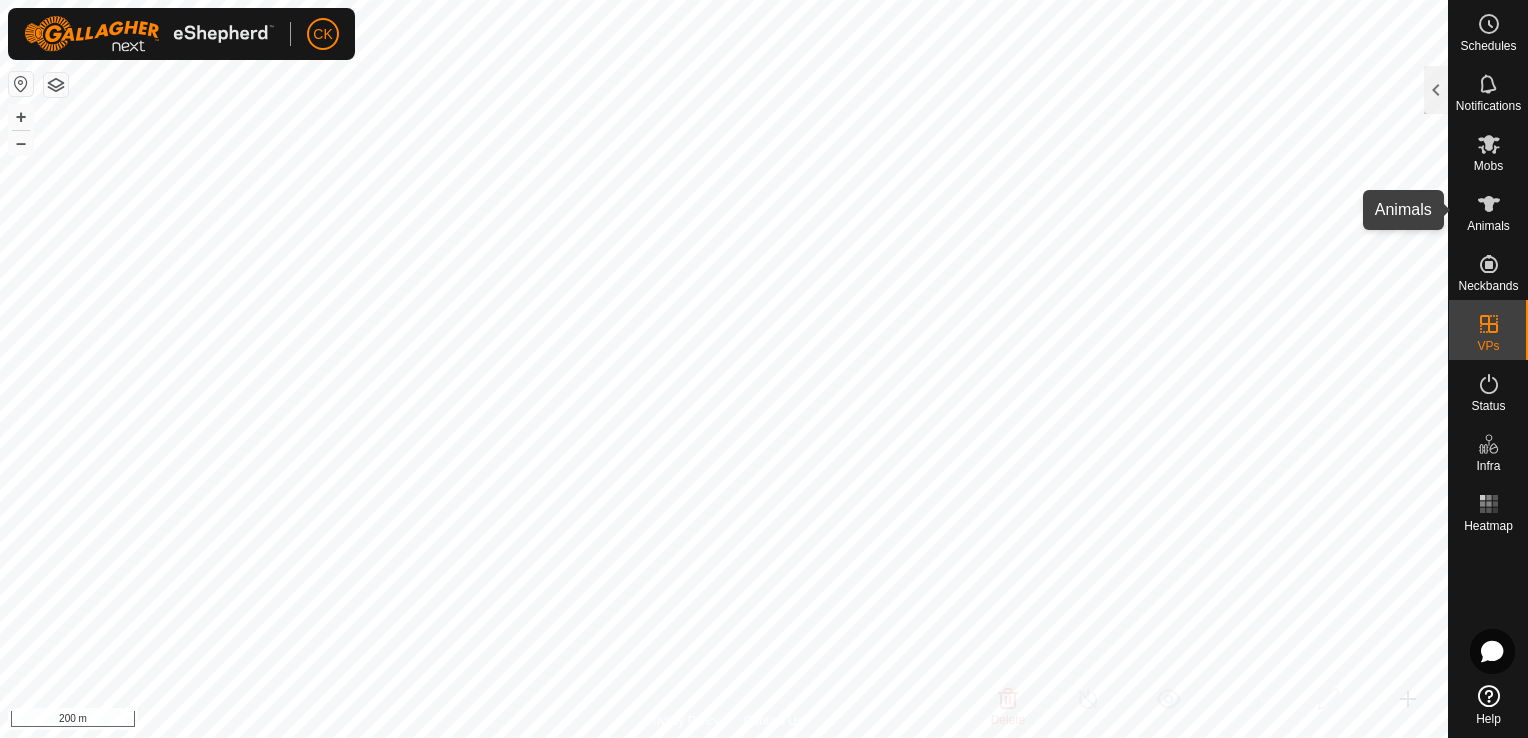 click 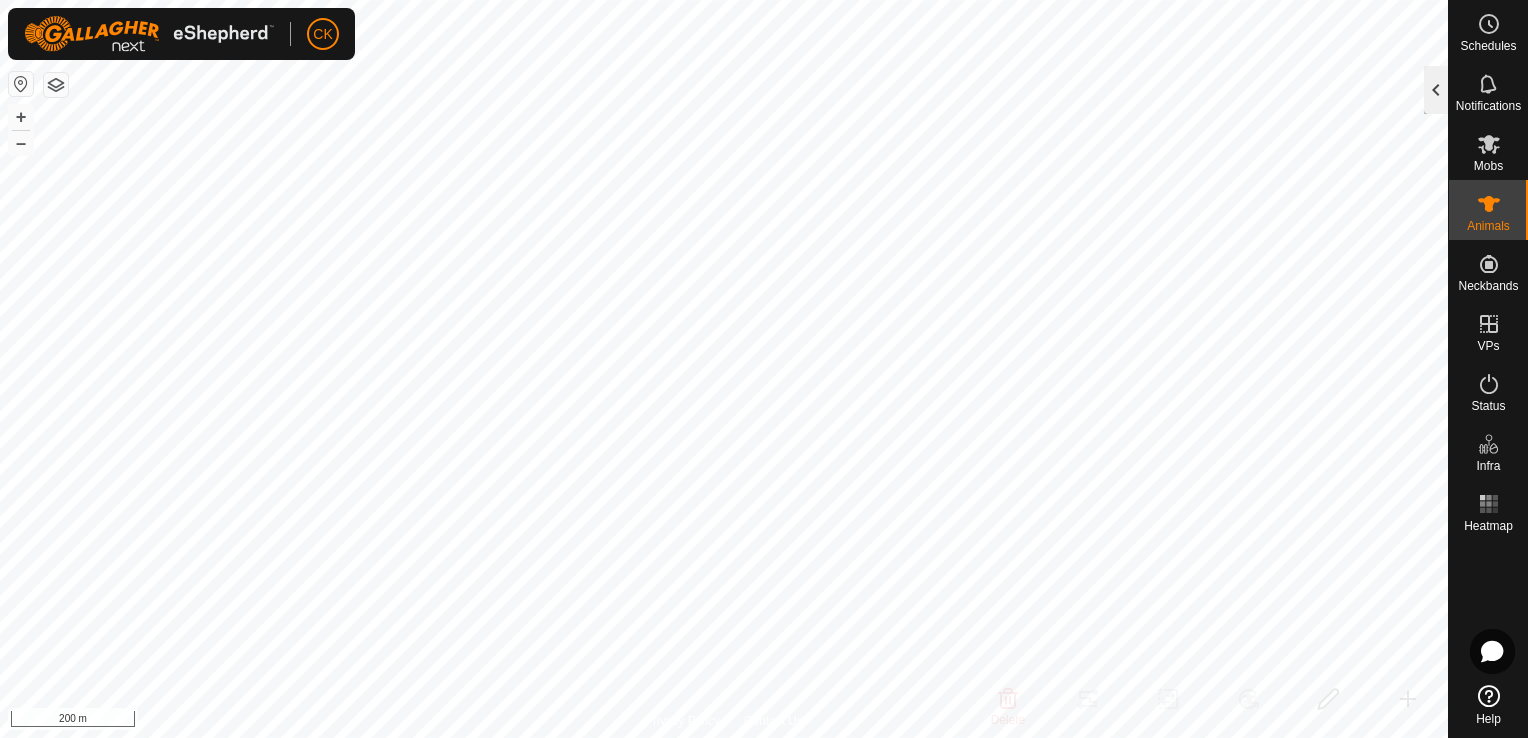 click 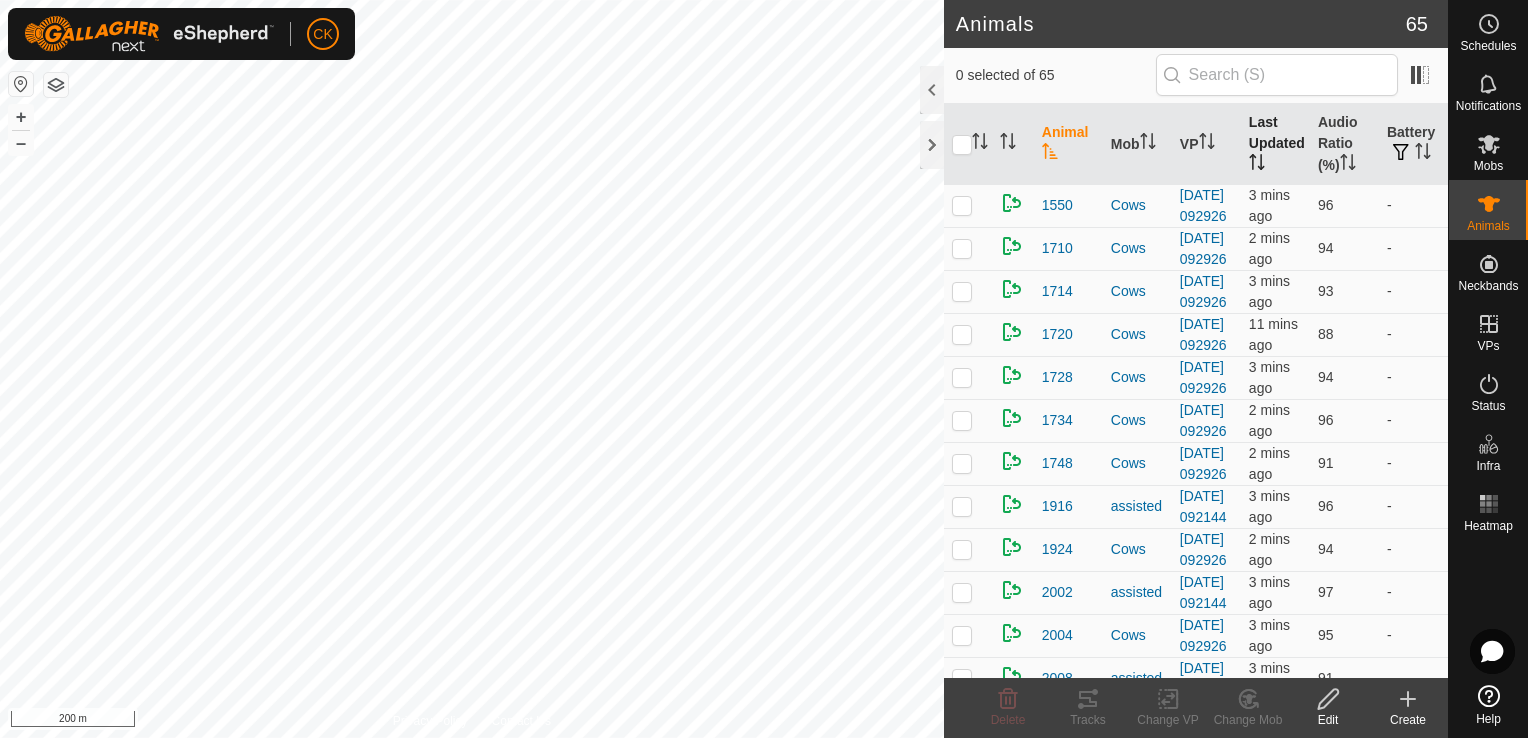 click on "Last Updated" at bounding box center (1275, 144) 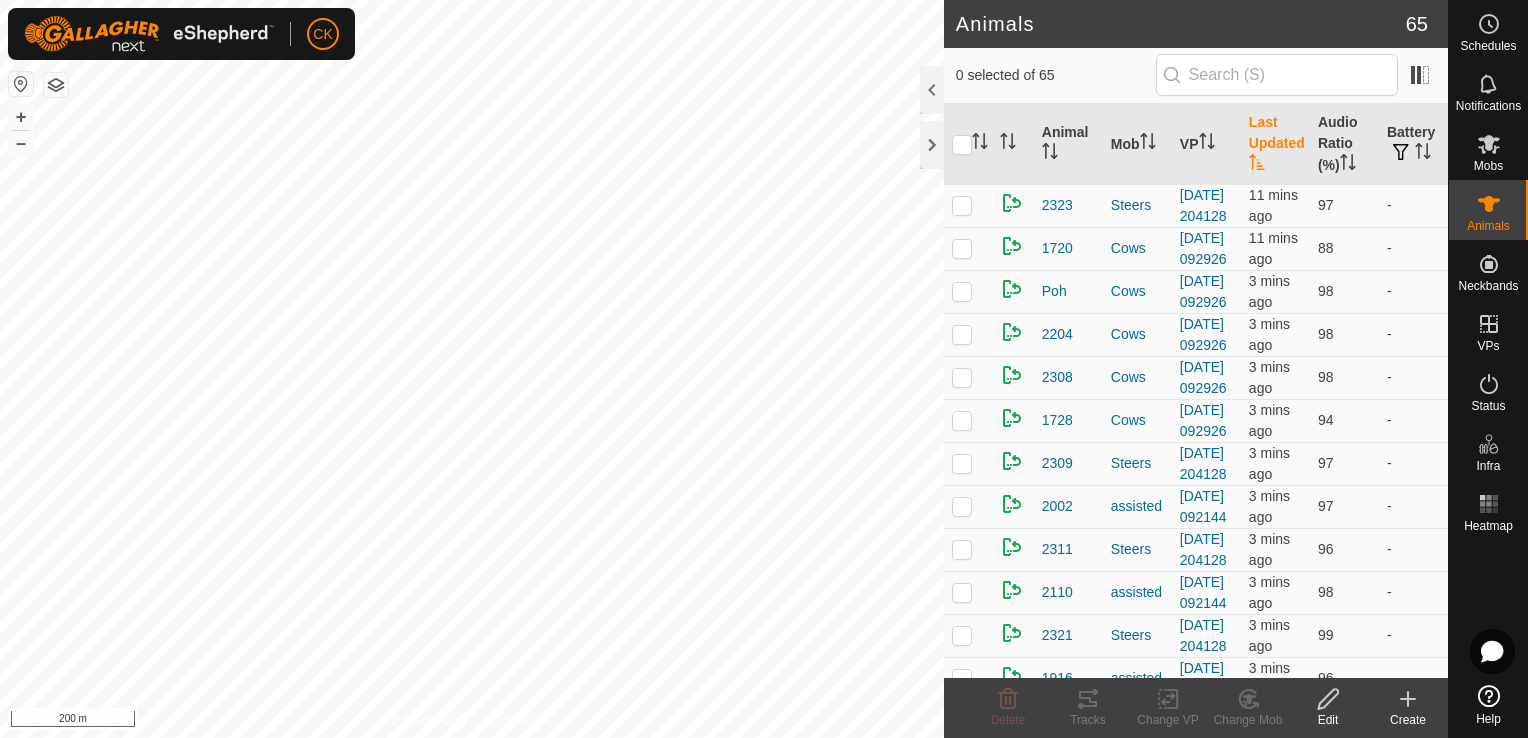 click on "Last Updated" at bounding box center (1275, 144) 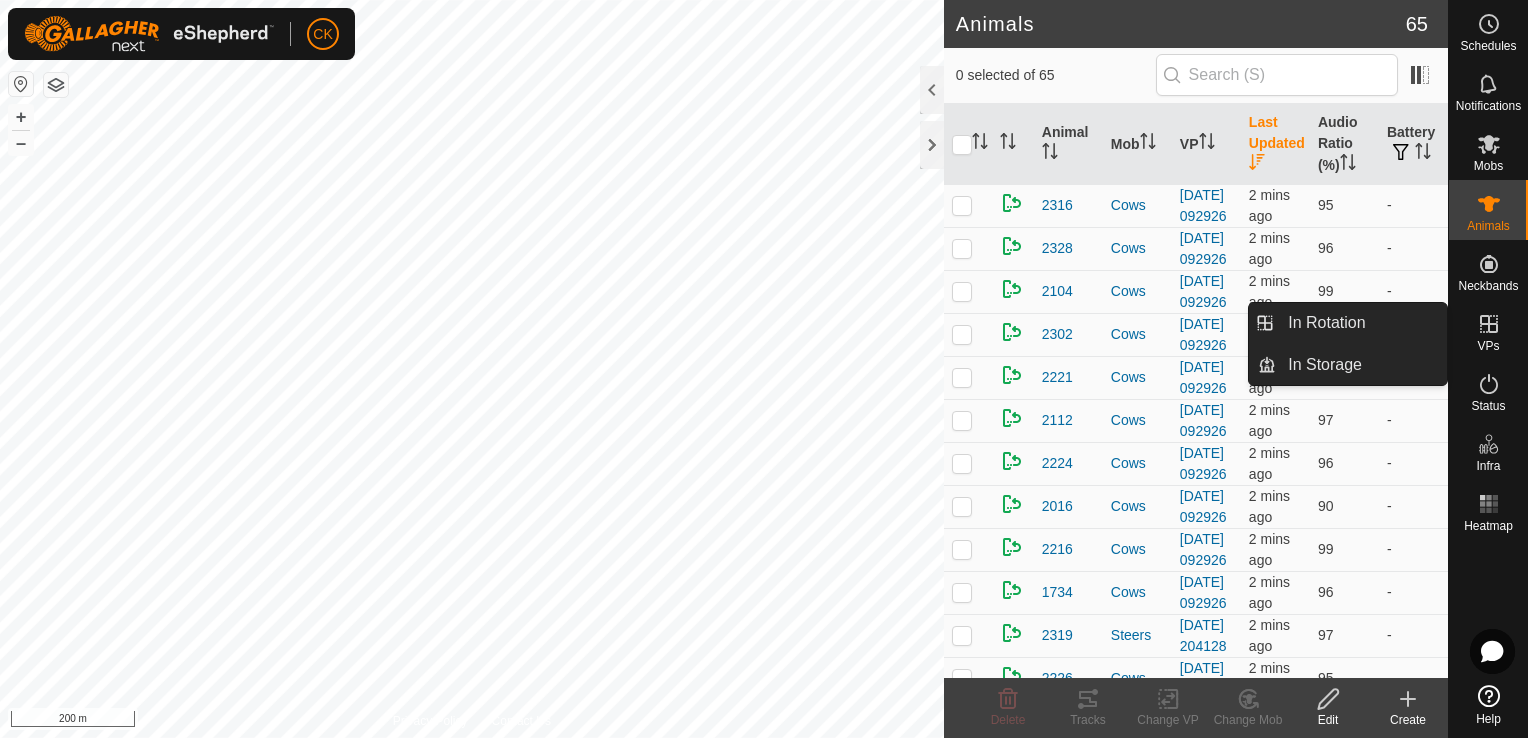 click 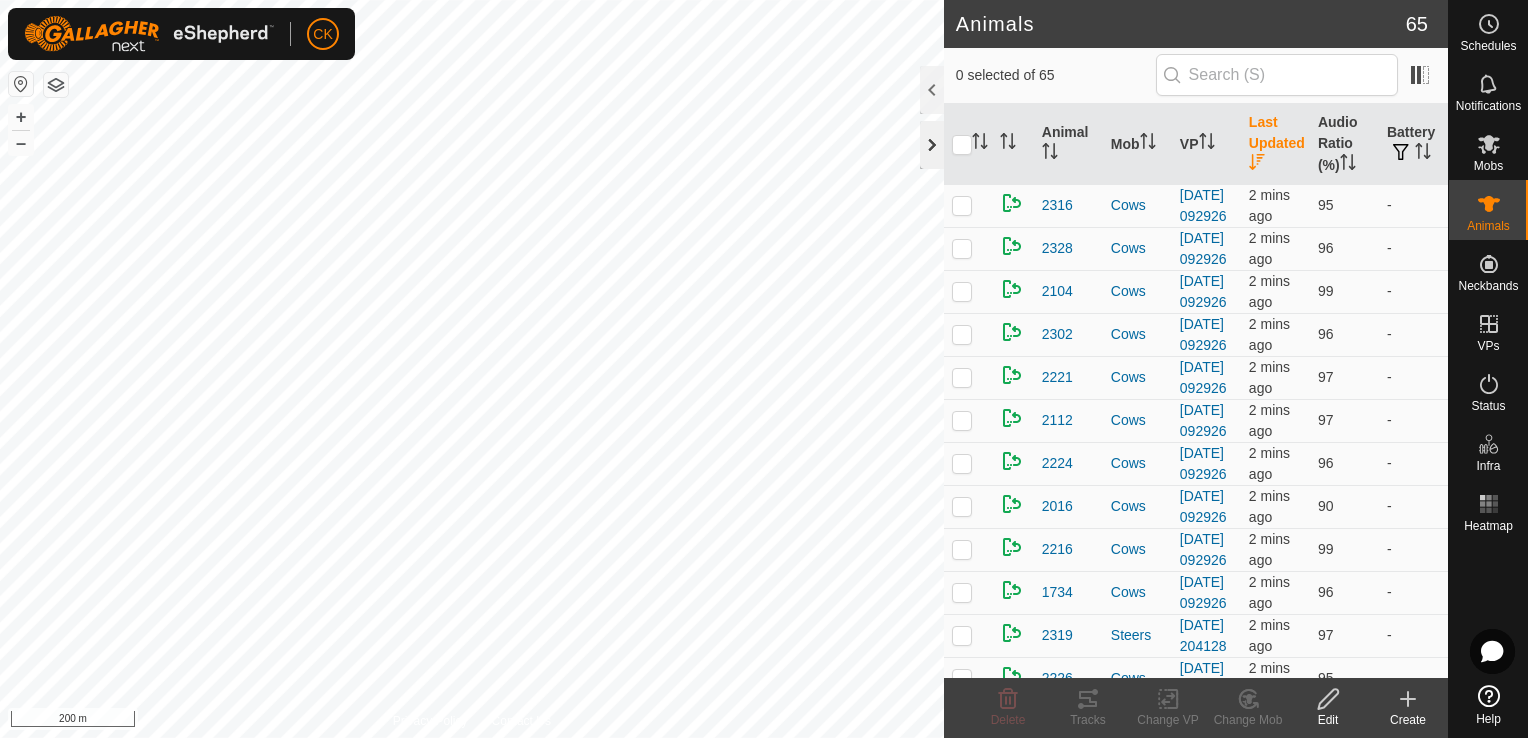 click 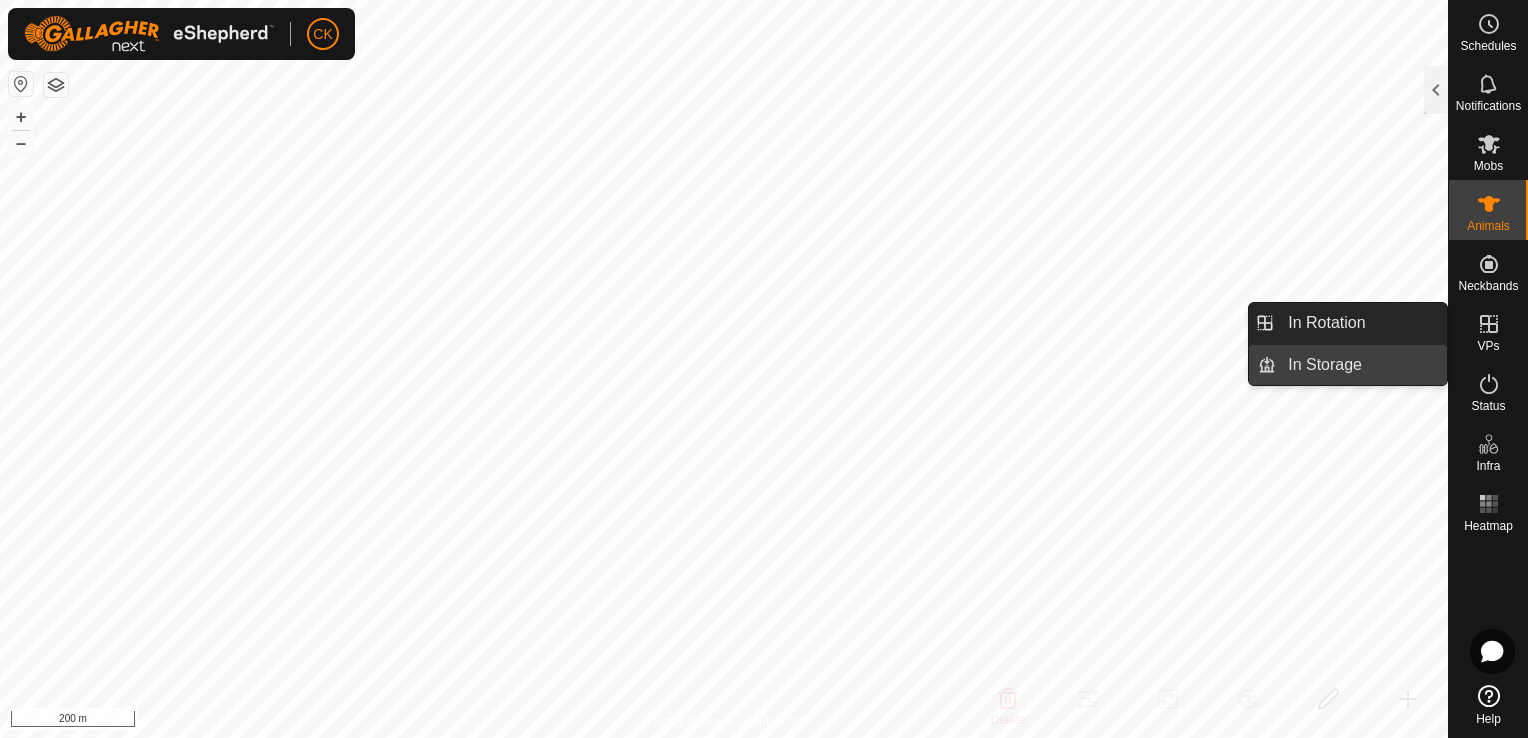 click on "In Storage" at bounding box center (1361, 365) 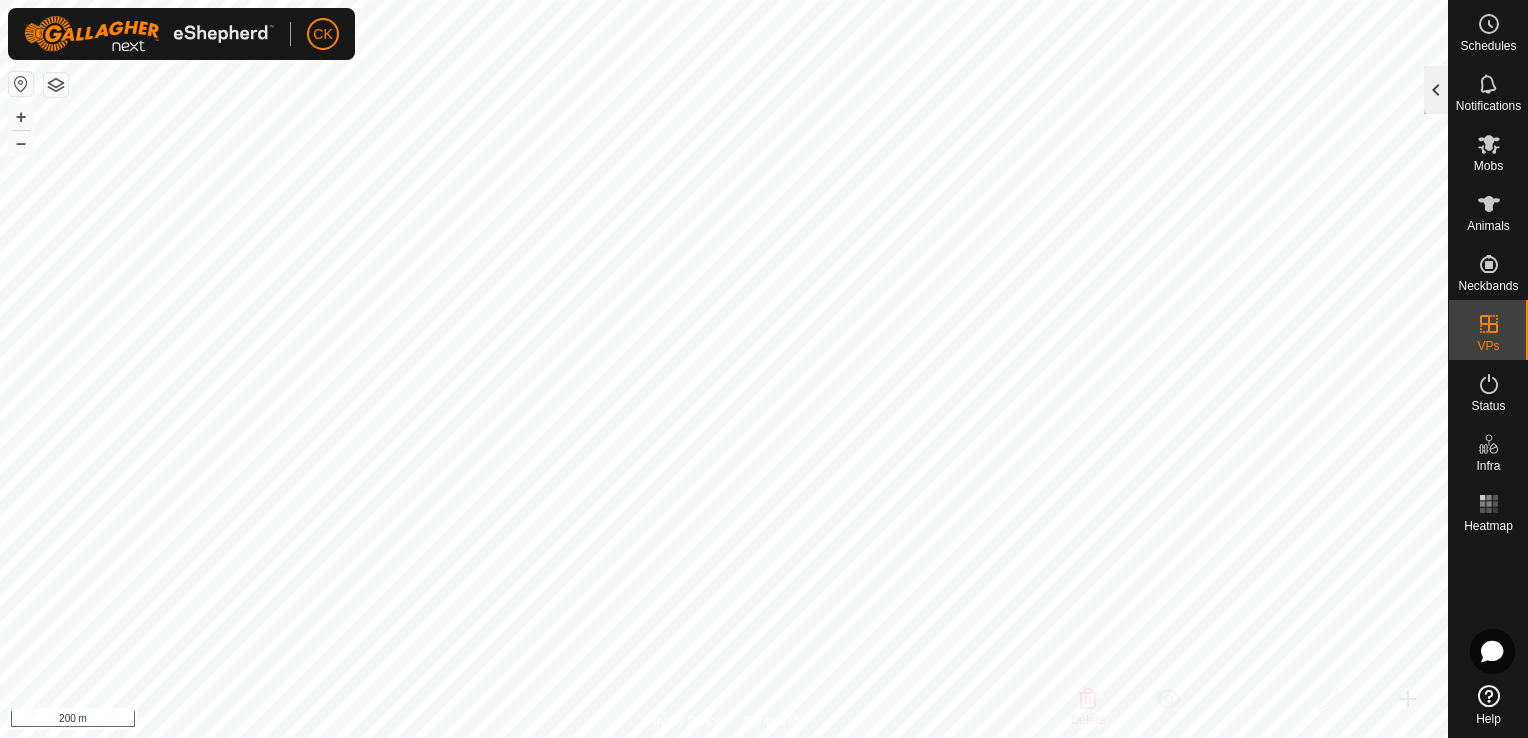 click 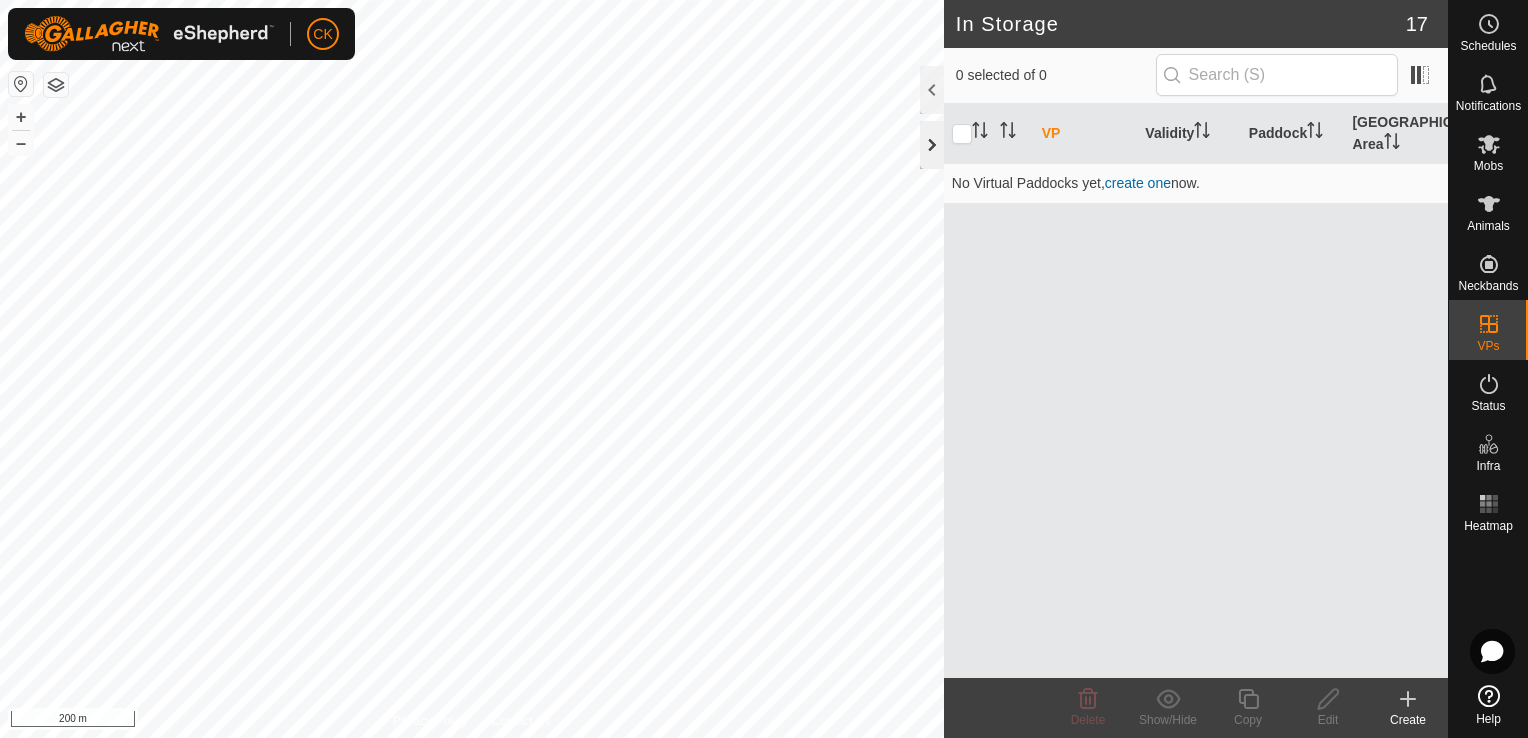click 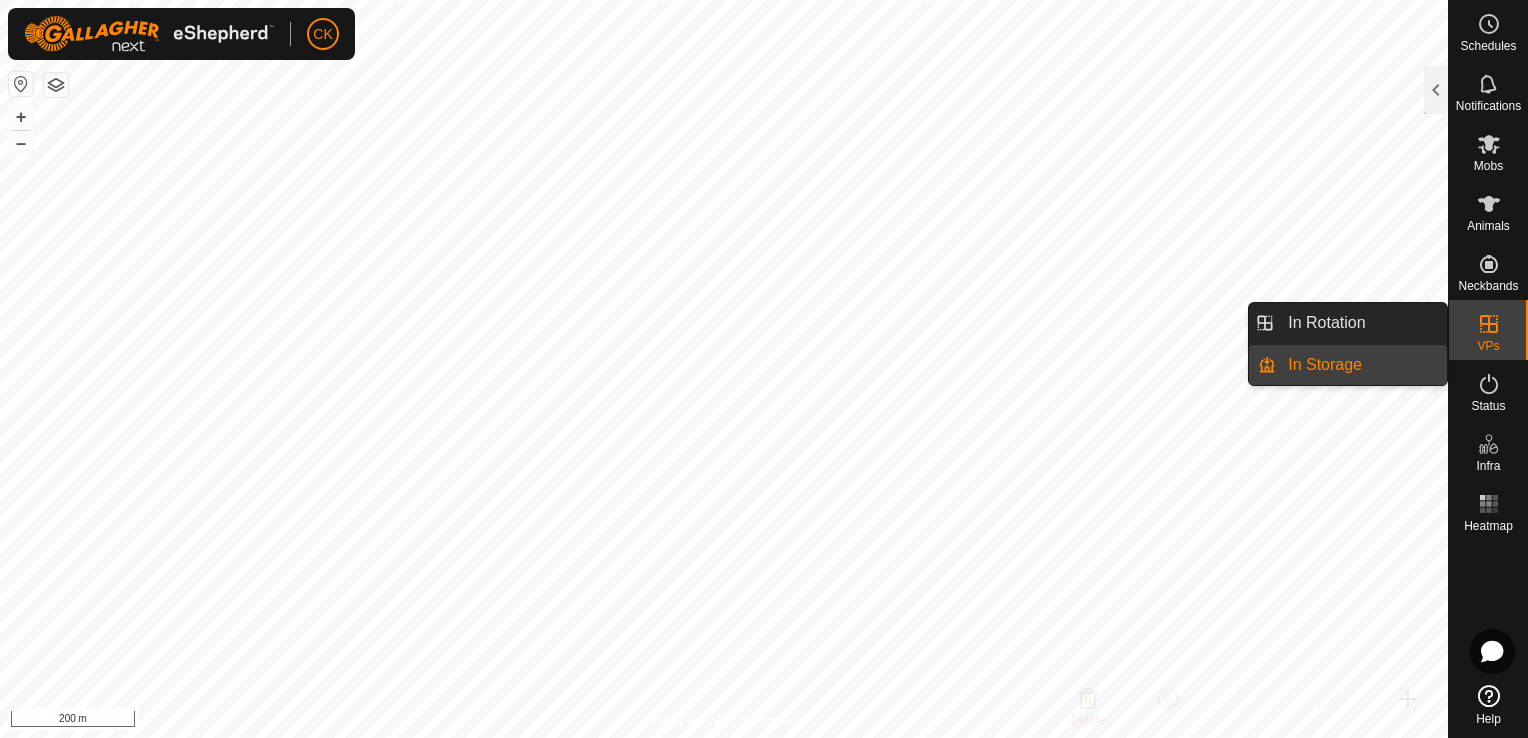click 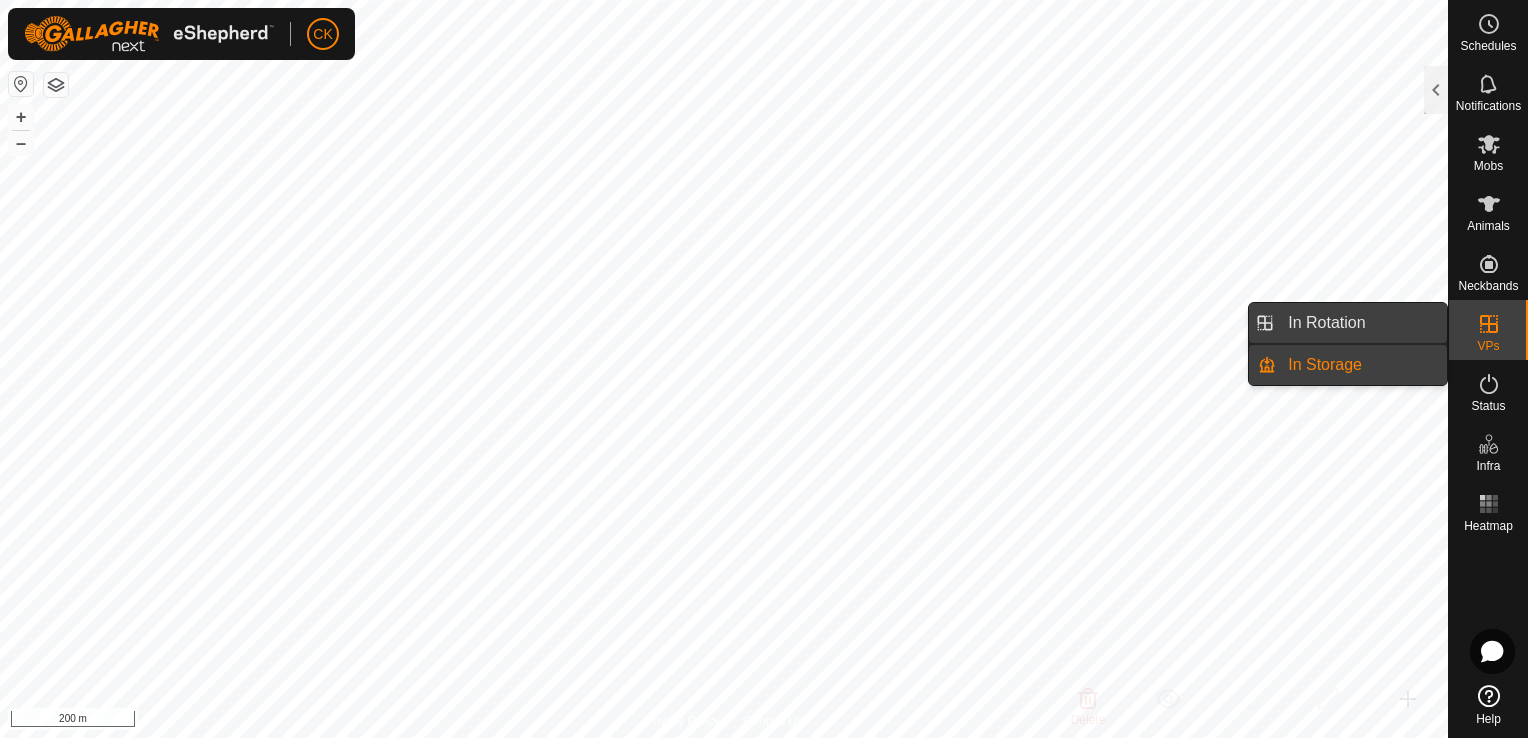 click on "In Rotation" at bounding box center [1361, 323] 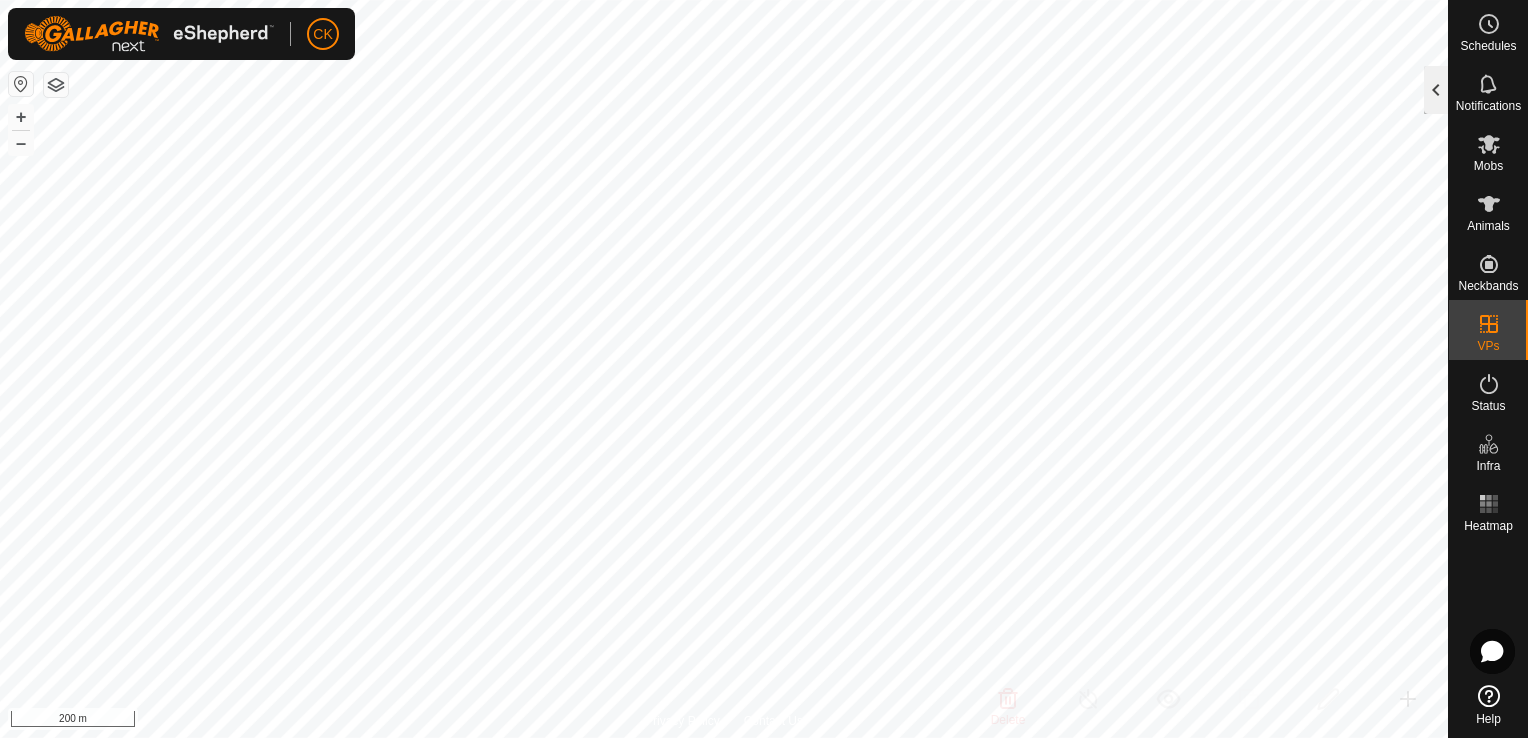 click 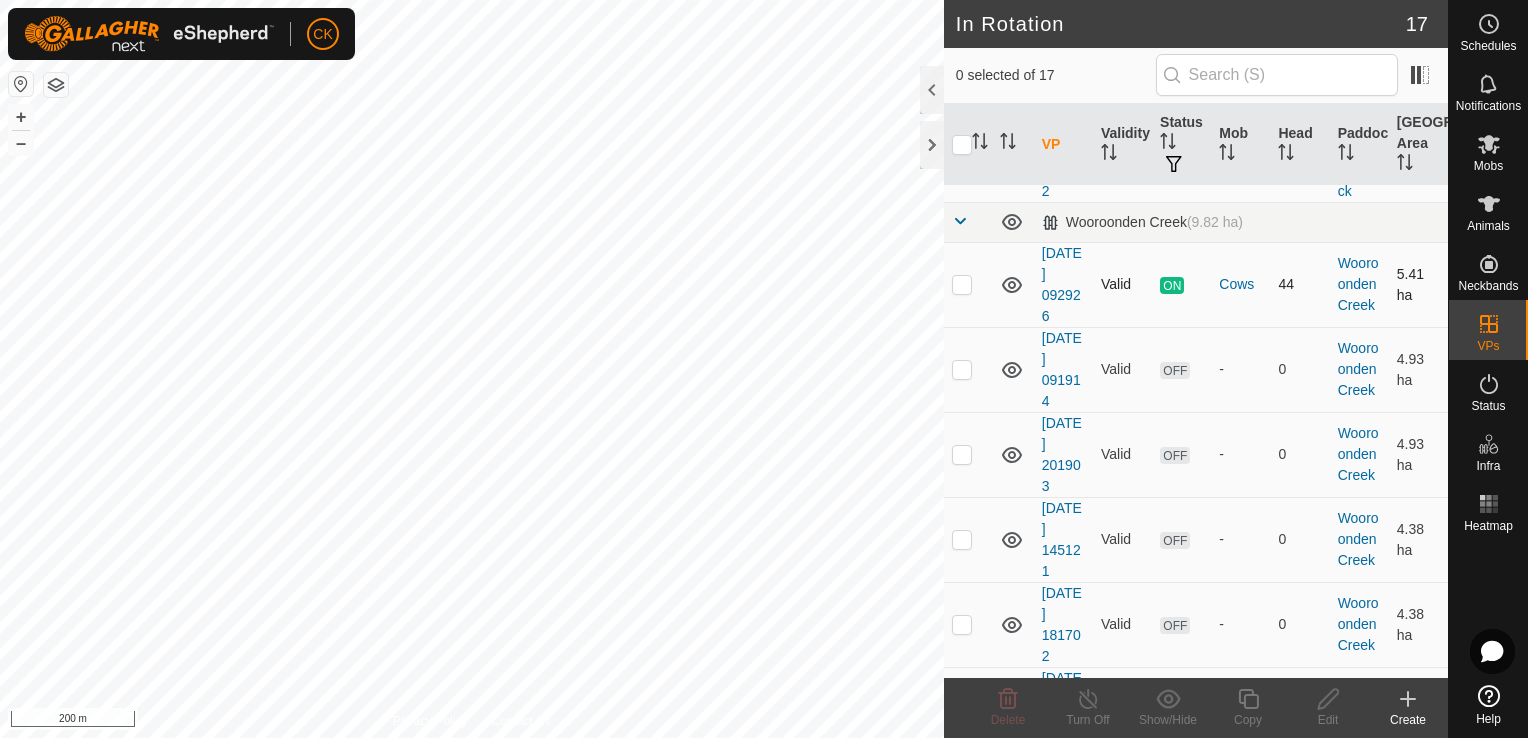 scroll, scrollTop: 600, scrollLeft: 0, axis: vertical 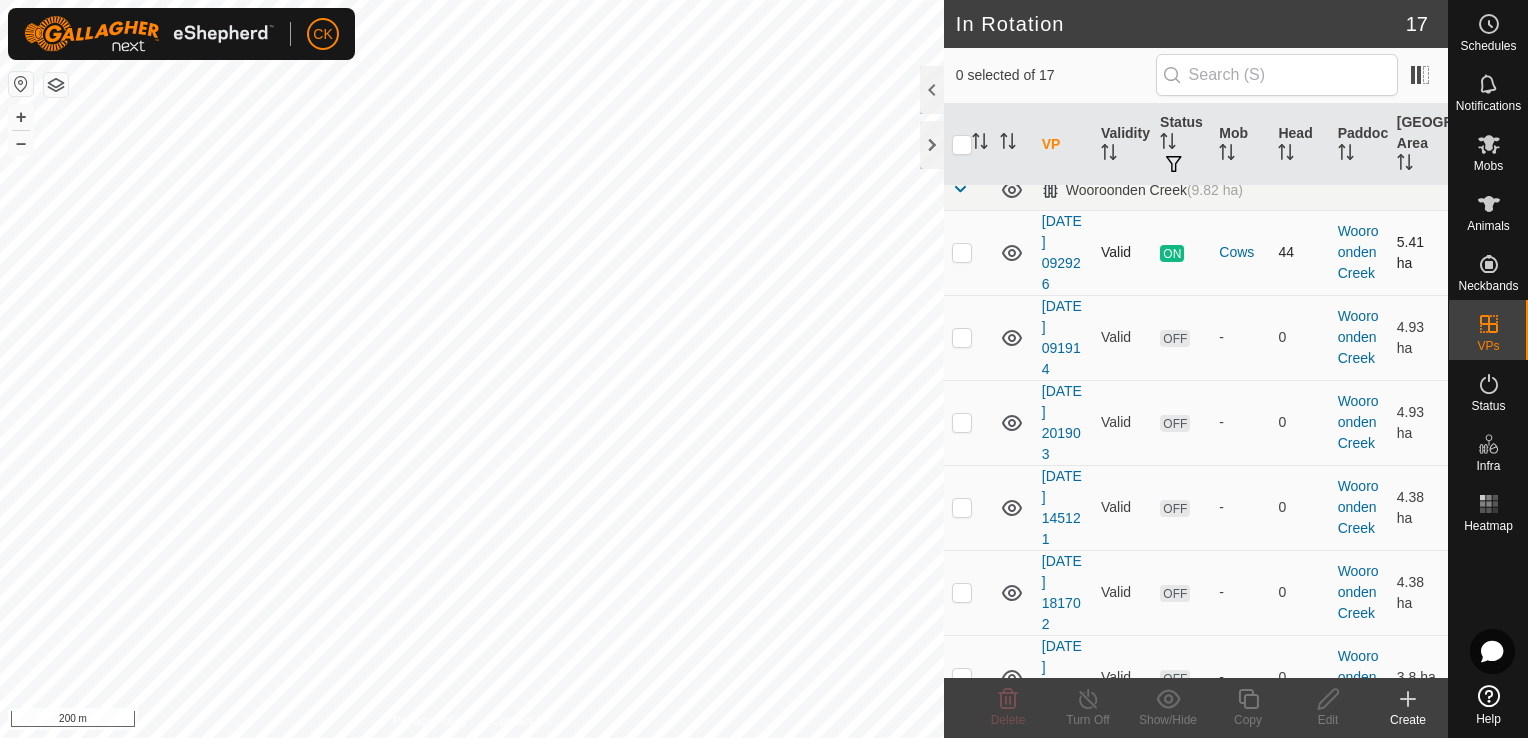 click at bounding box center [962, 252] 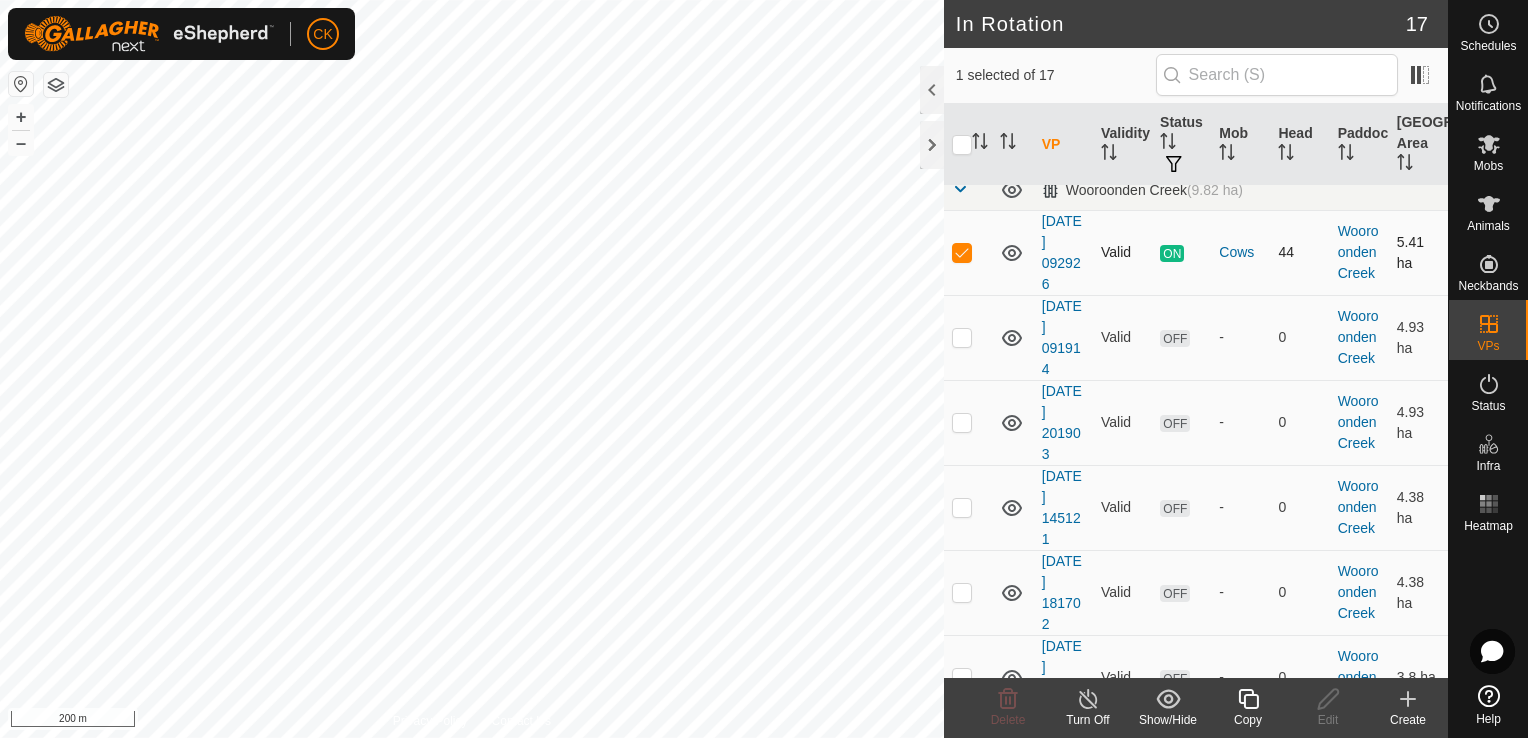 drag, startPoint x: 952, startPoint y: 286, endPoint x: 962, endPoint y: 305, distance: 21.470911 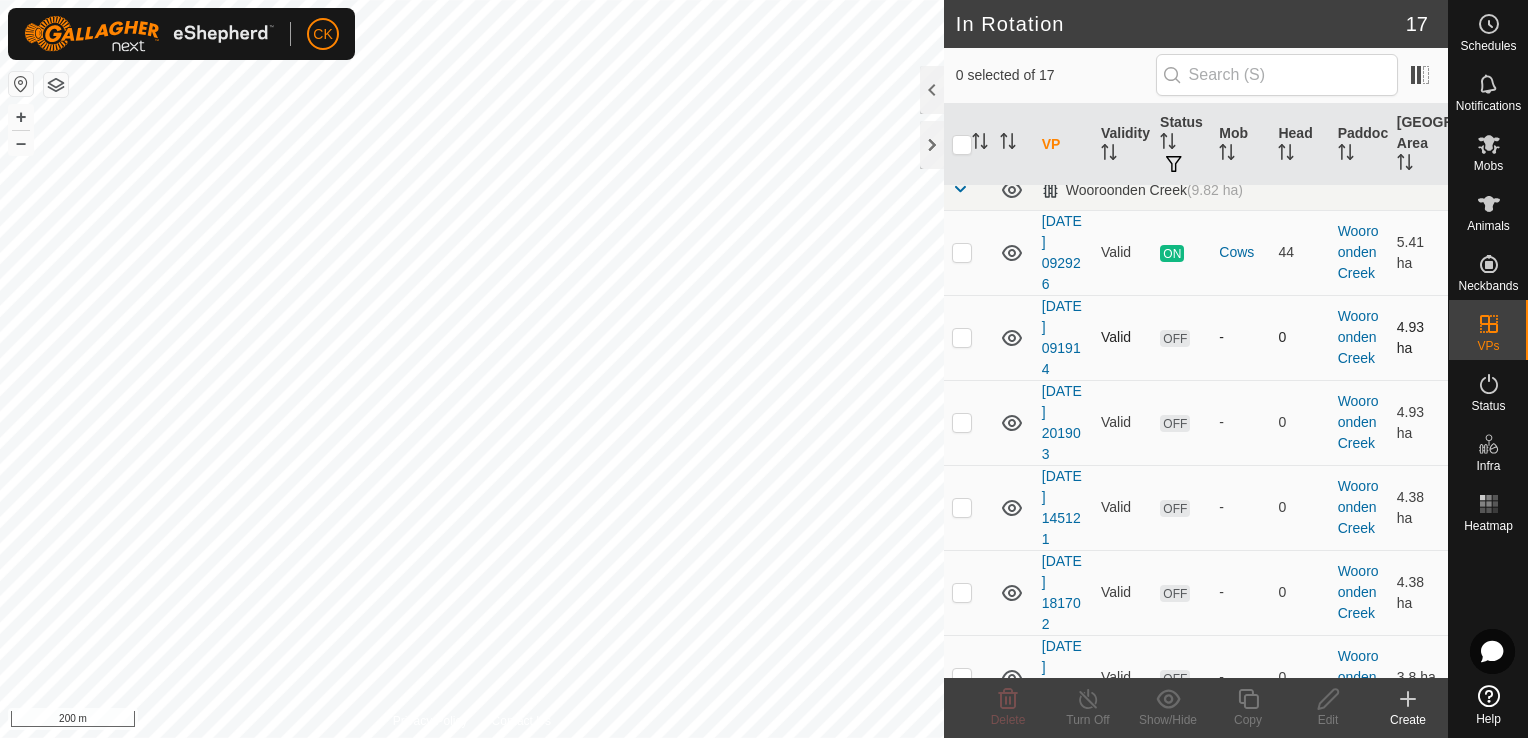 click at bounding box center [962, 337] 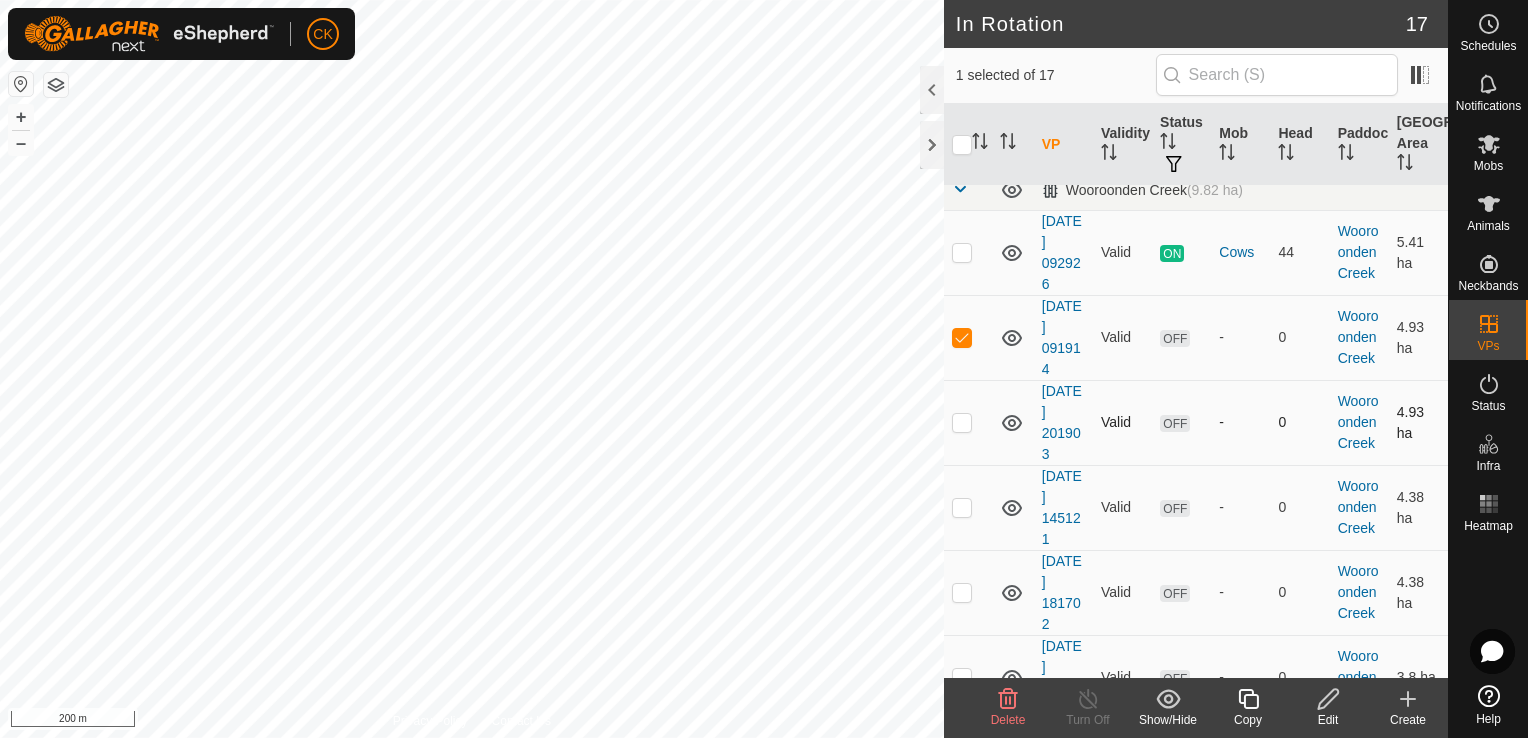 click at bounding box center (962, 422) 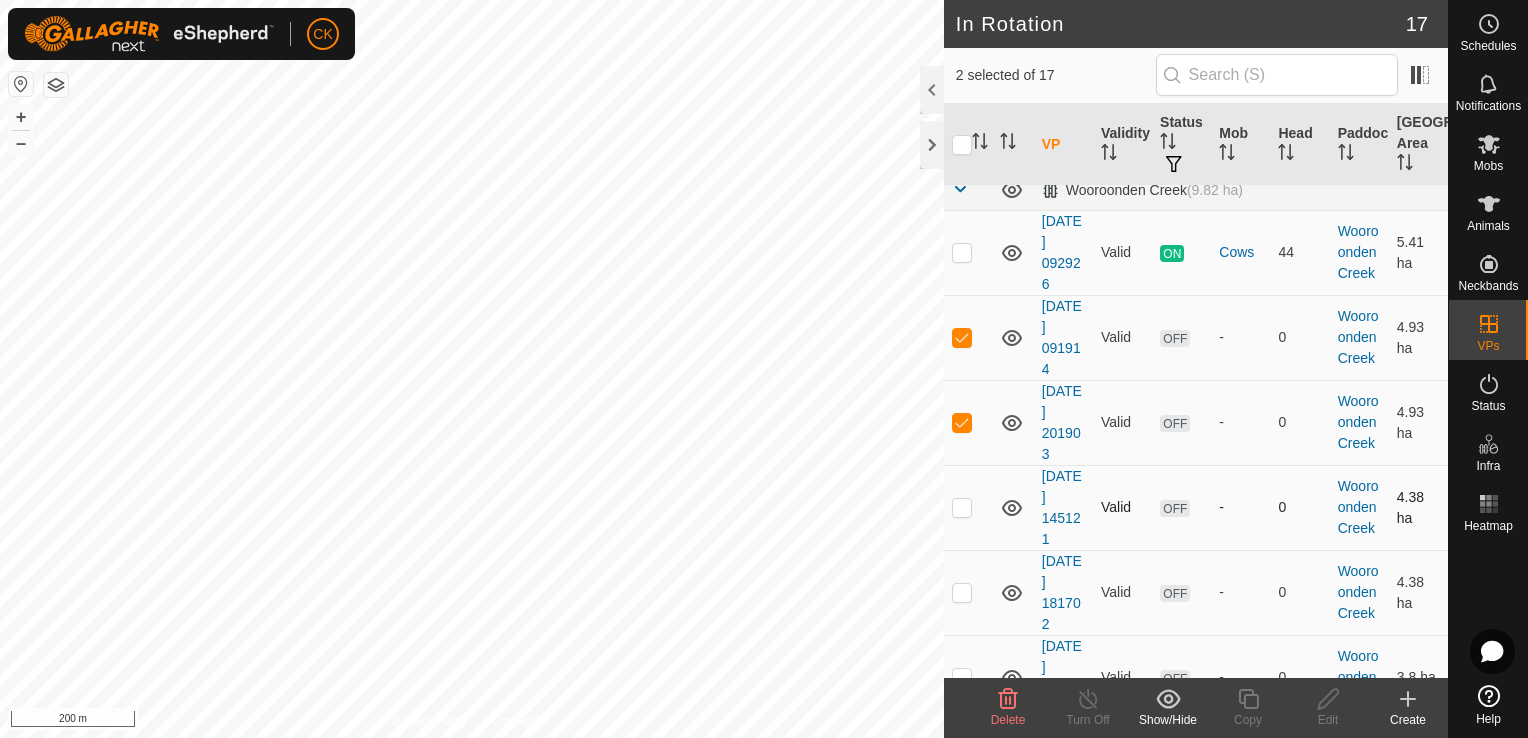click at bounding box center (962, 507) 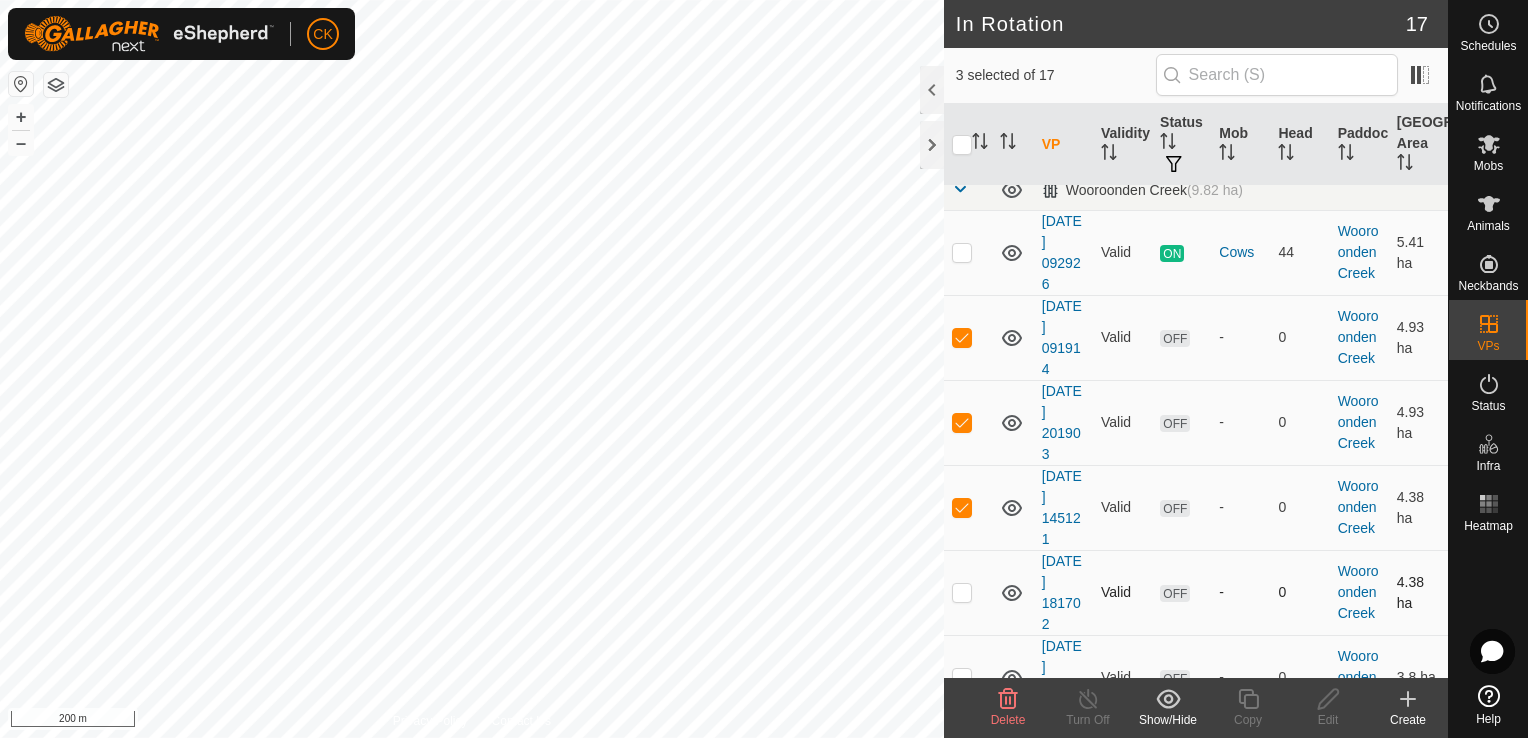 click at bounding box center [962, 592] 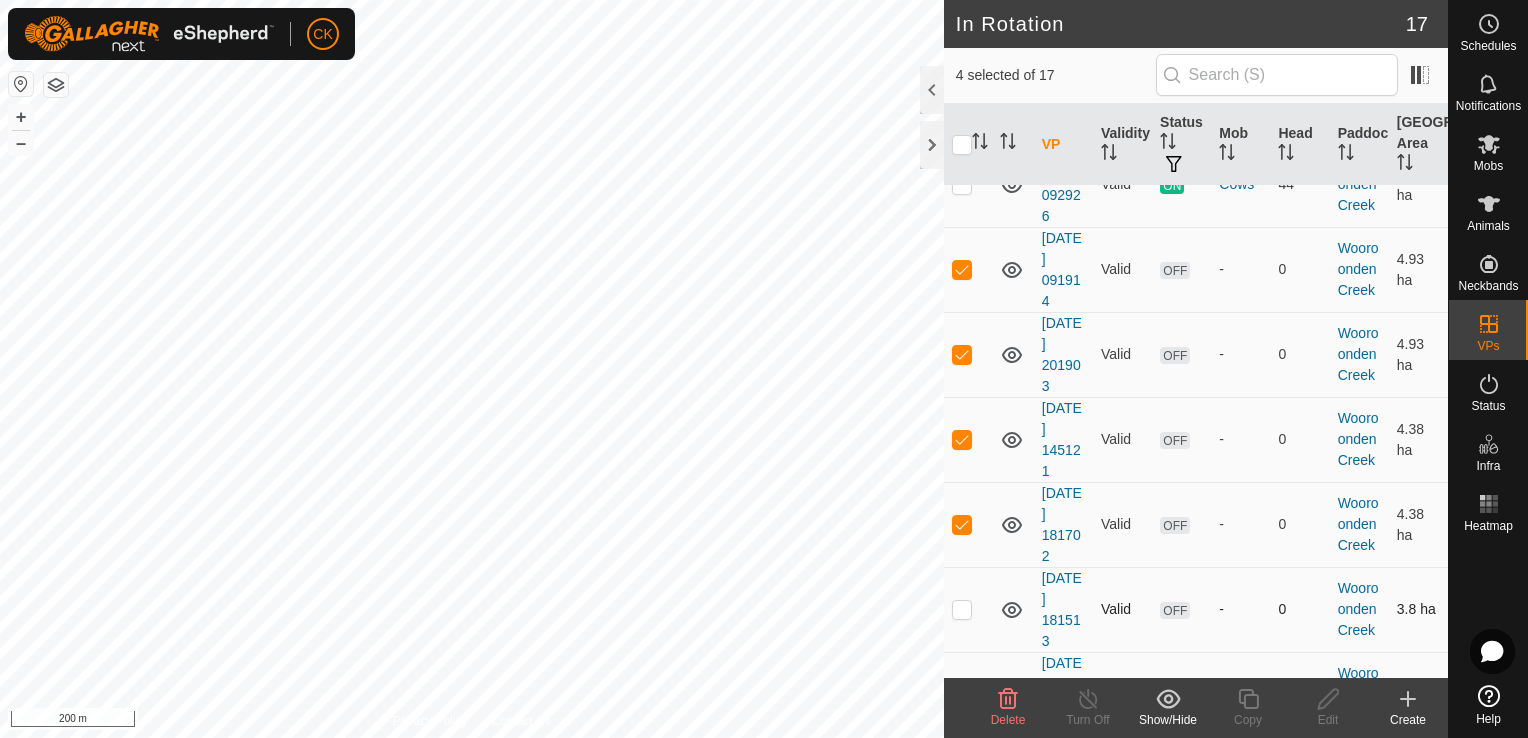 scroll, scrollTop: 700, scrollLeft: 0, axis: vertical 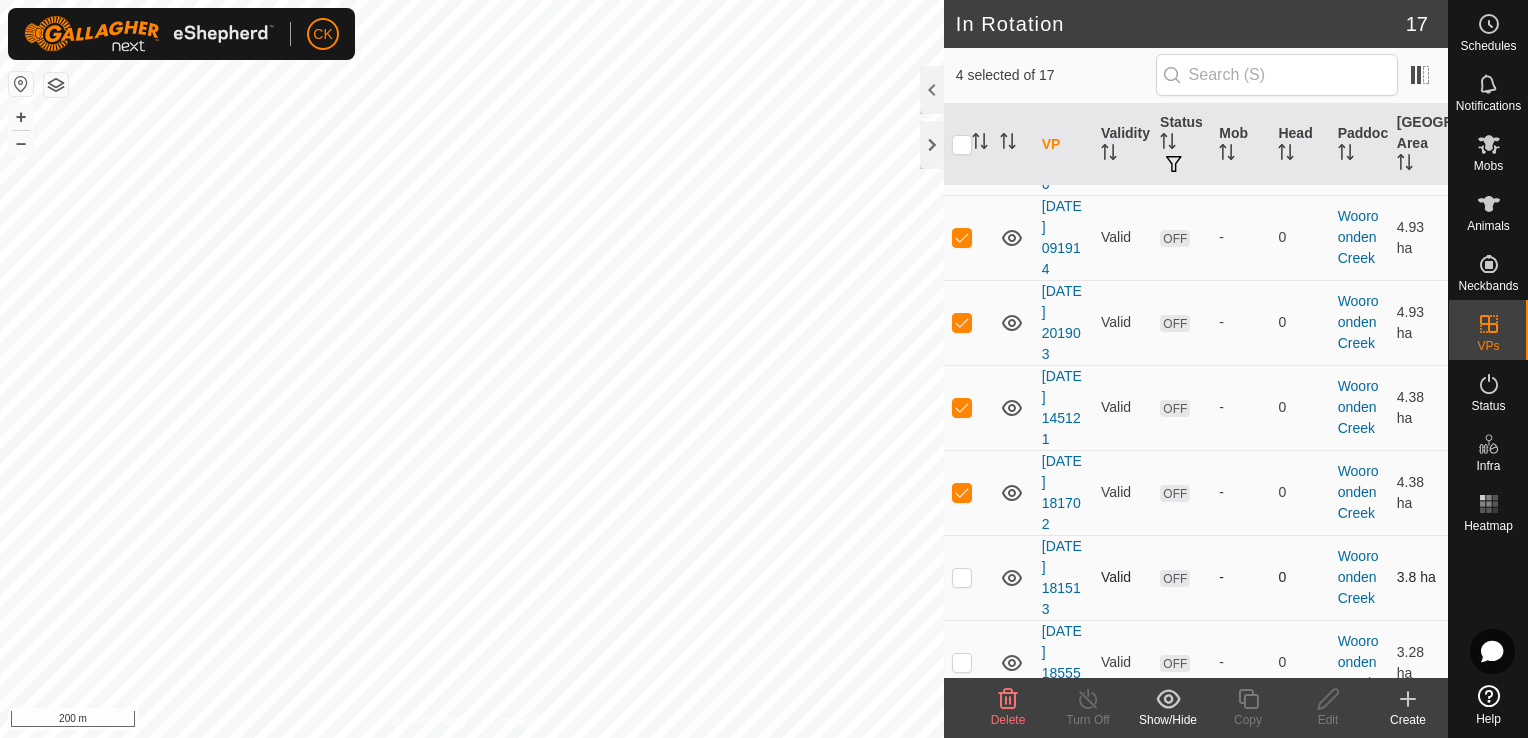 click at bounding box center [962, 577] 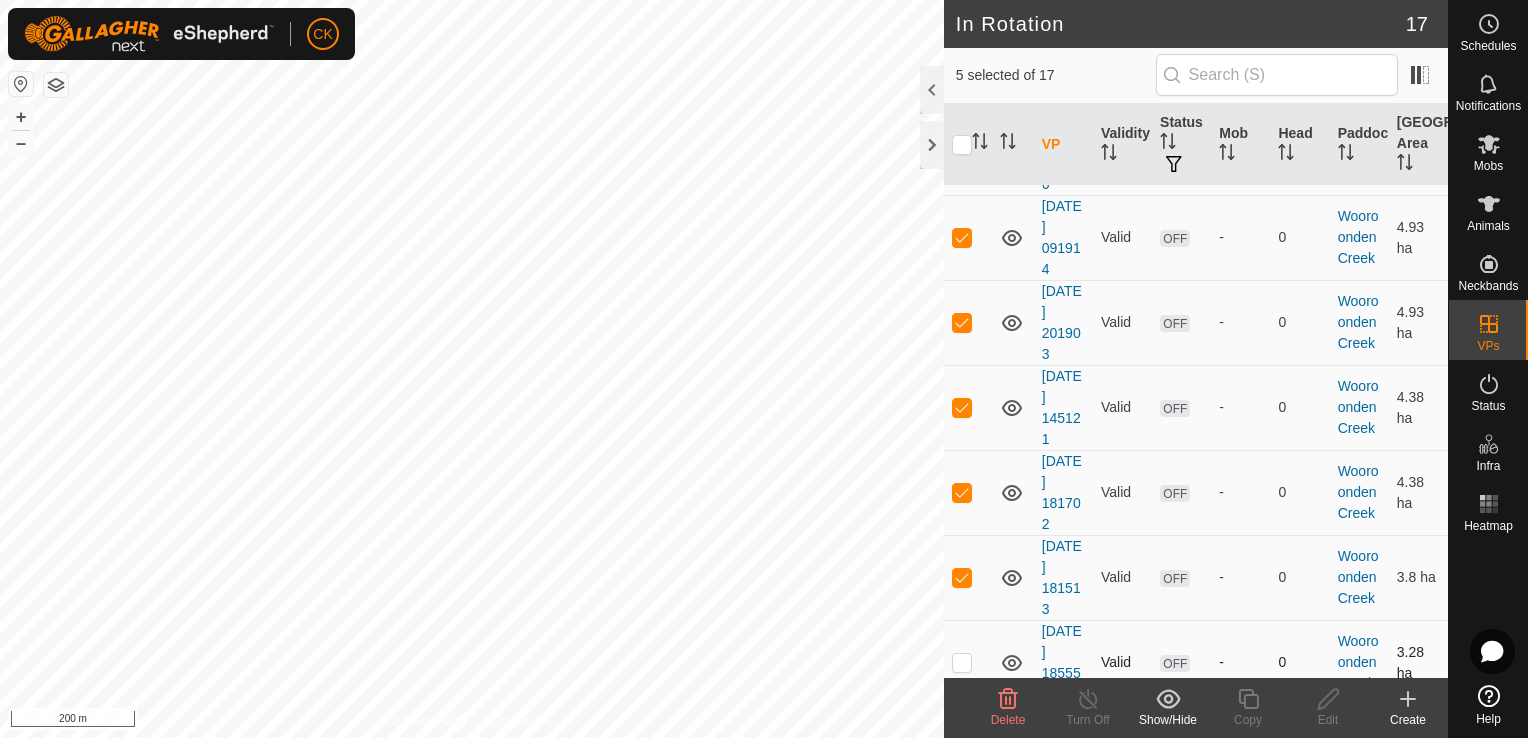 scroll, scrollTop: 1000, scrollLeft: 0, axis: vertical 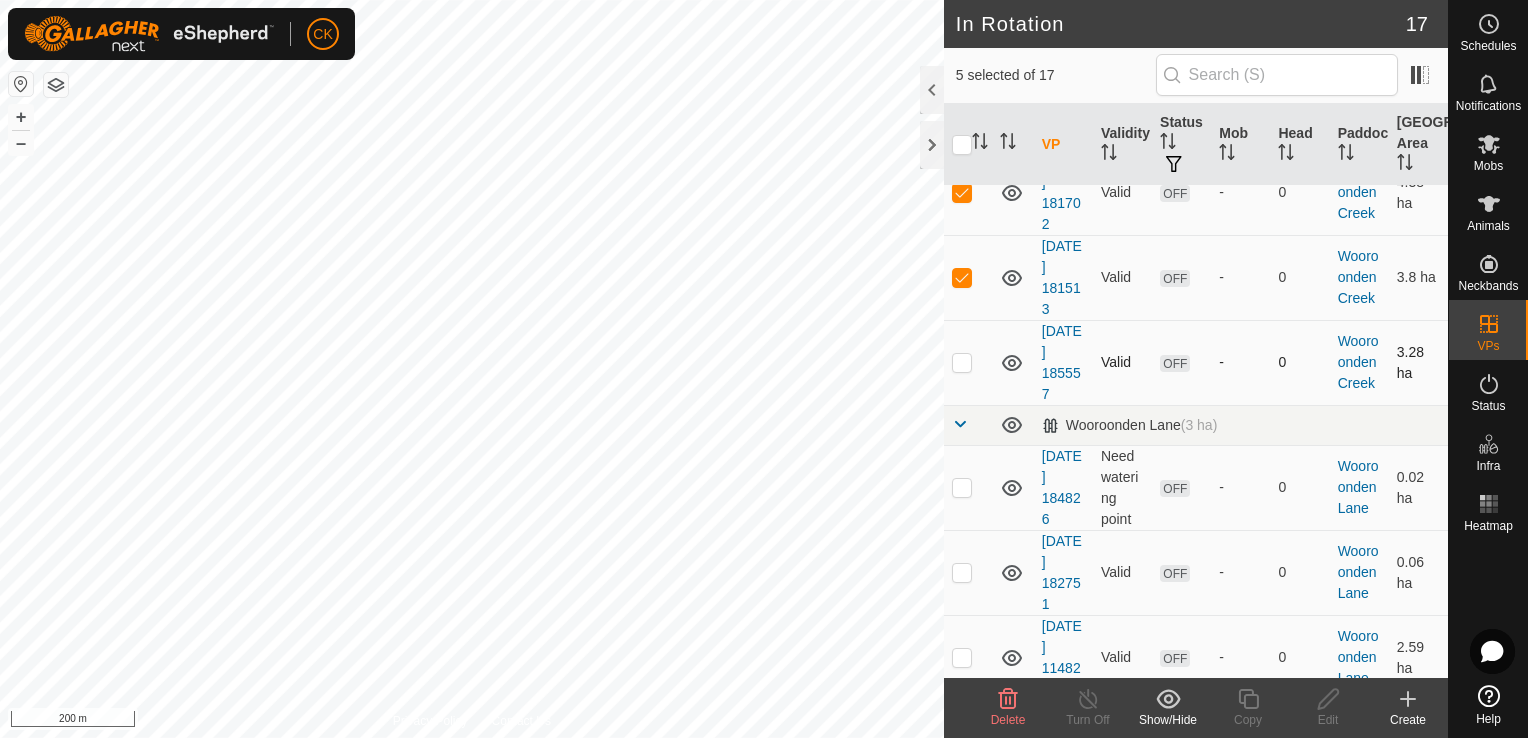 click at bounding box center (962, 362) 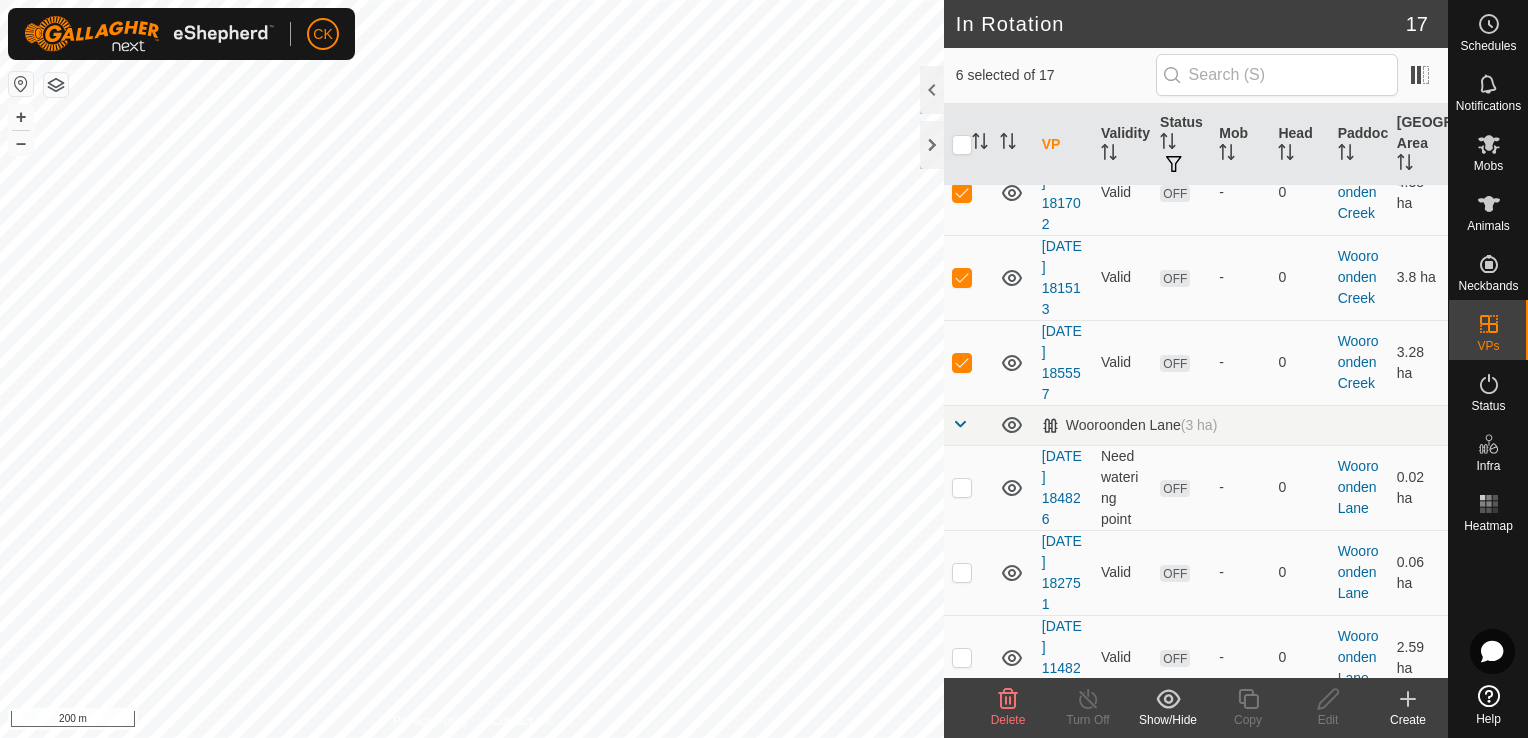 click 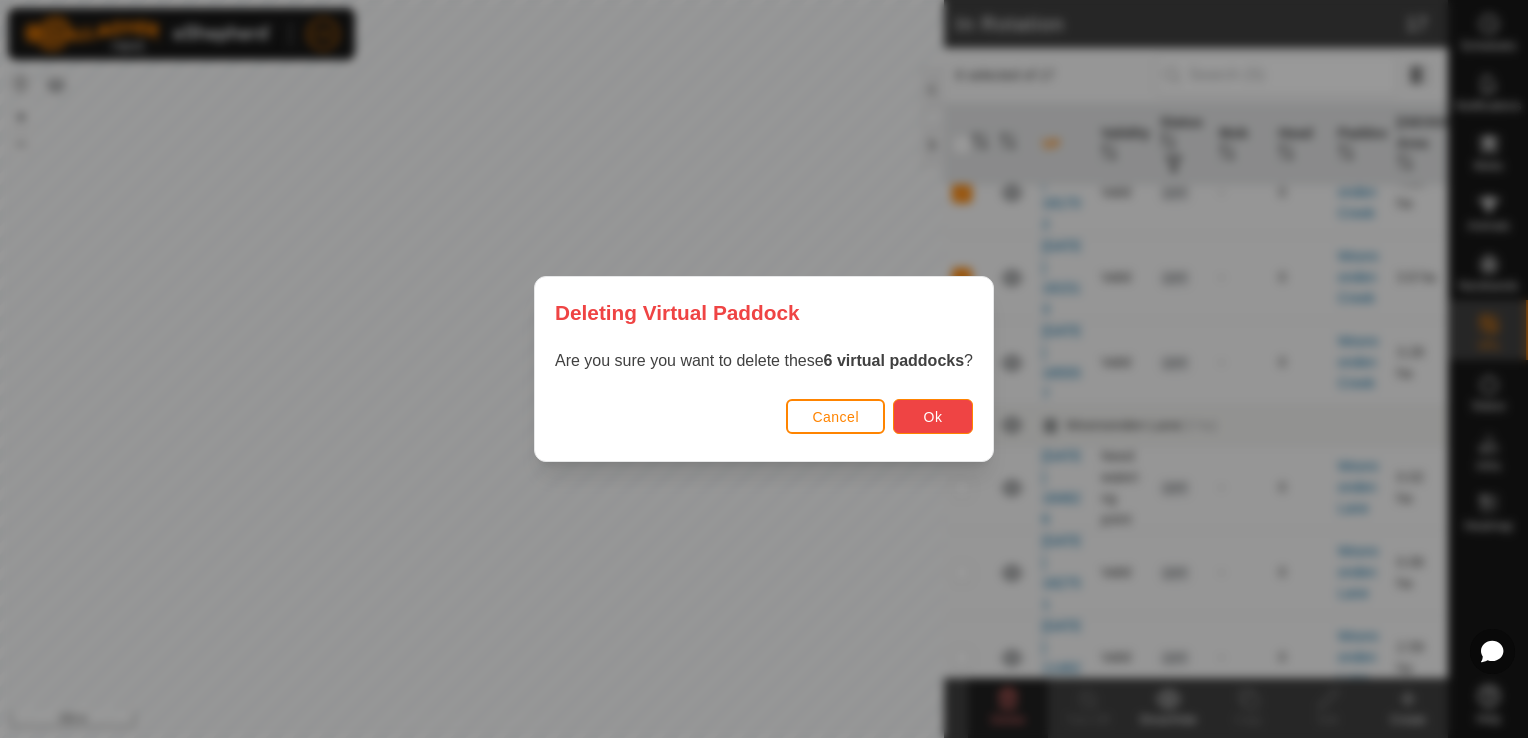 click on "Ok" at bounding box center (933, 416) 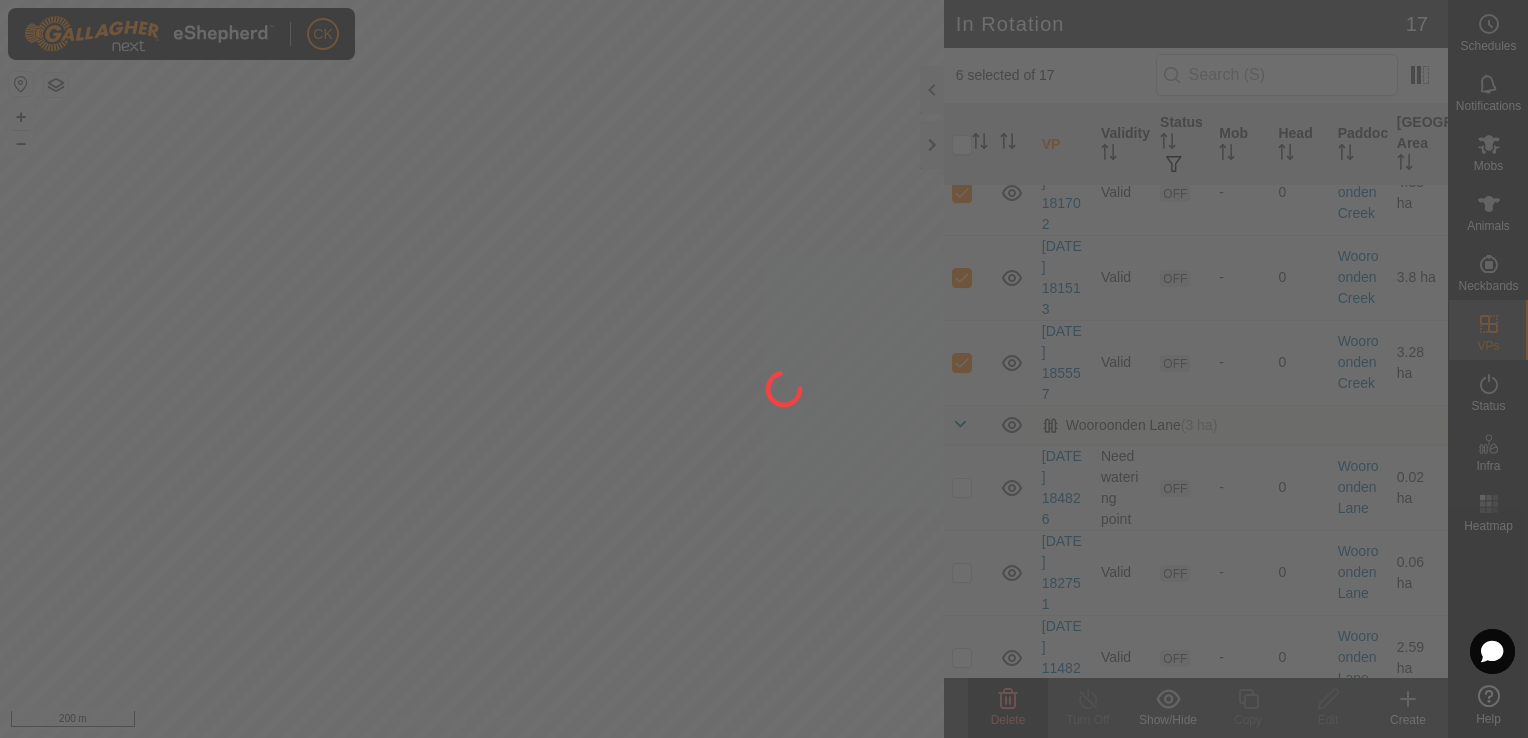 checkbox on "false" 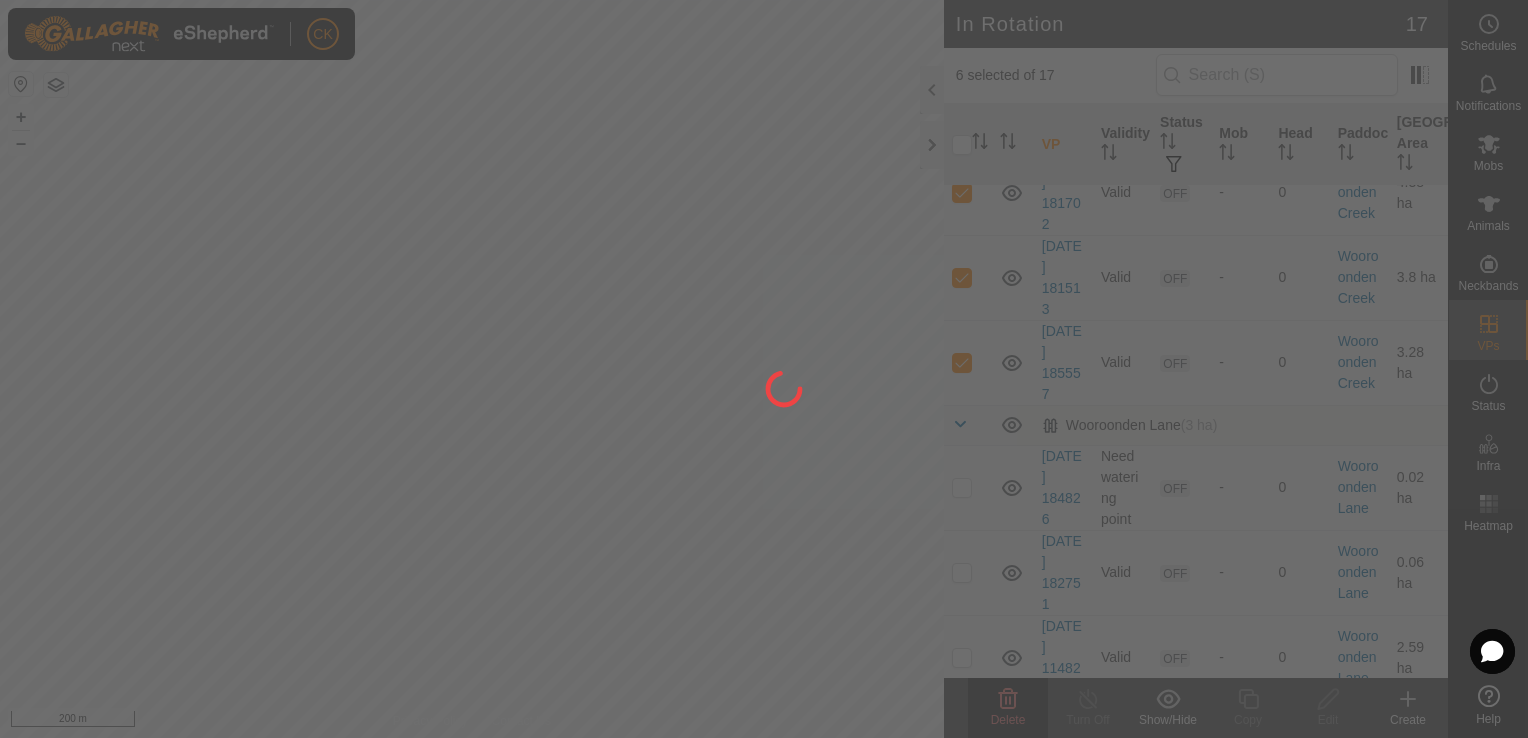 checkbox on "false" 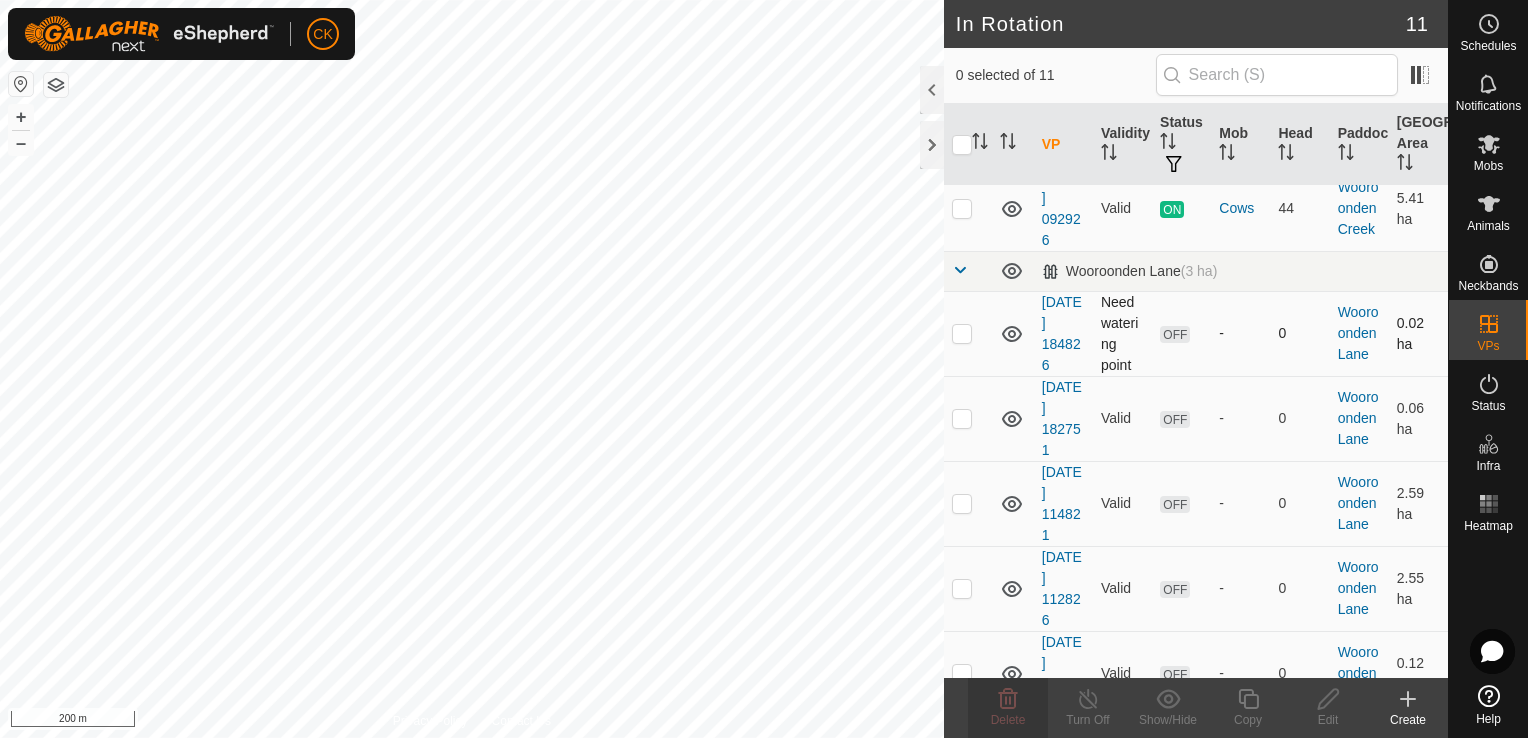 scroll, scrollTop: 521, scrollLeft: 0, axis: vertical 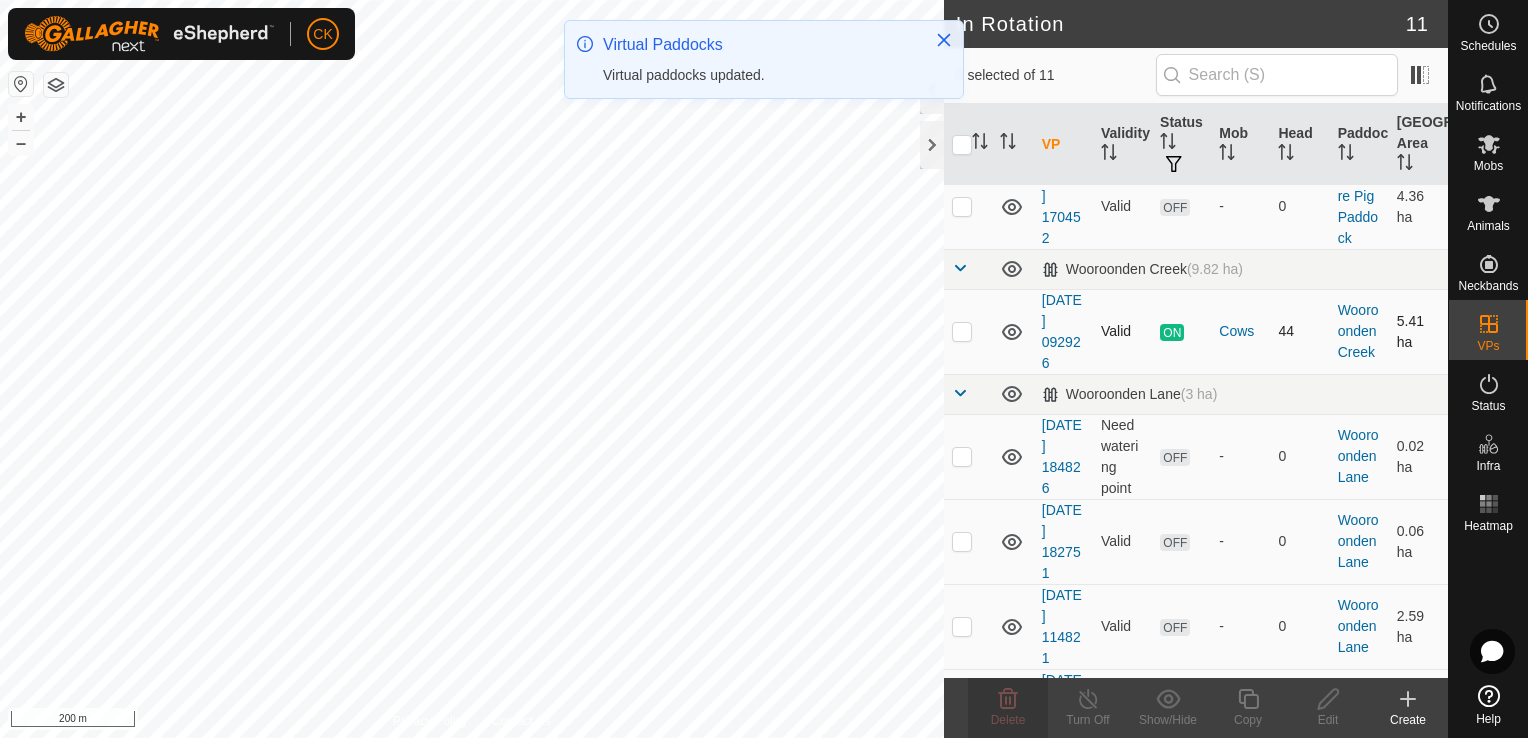 click at bounding box center [962, 331] 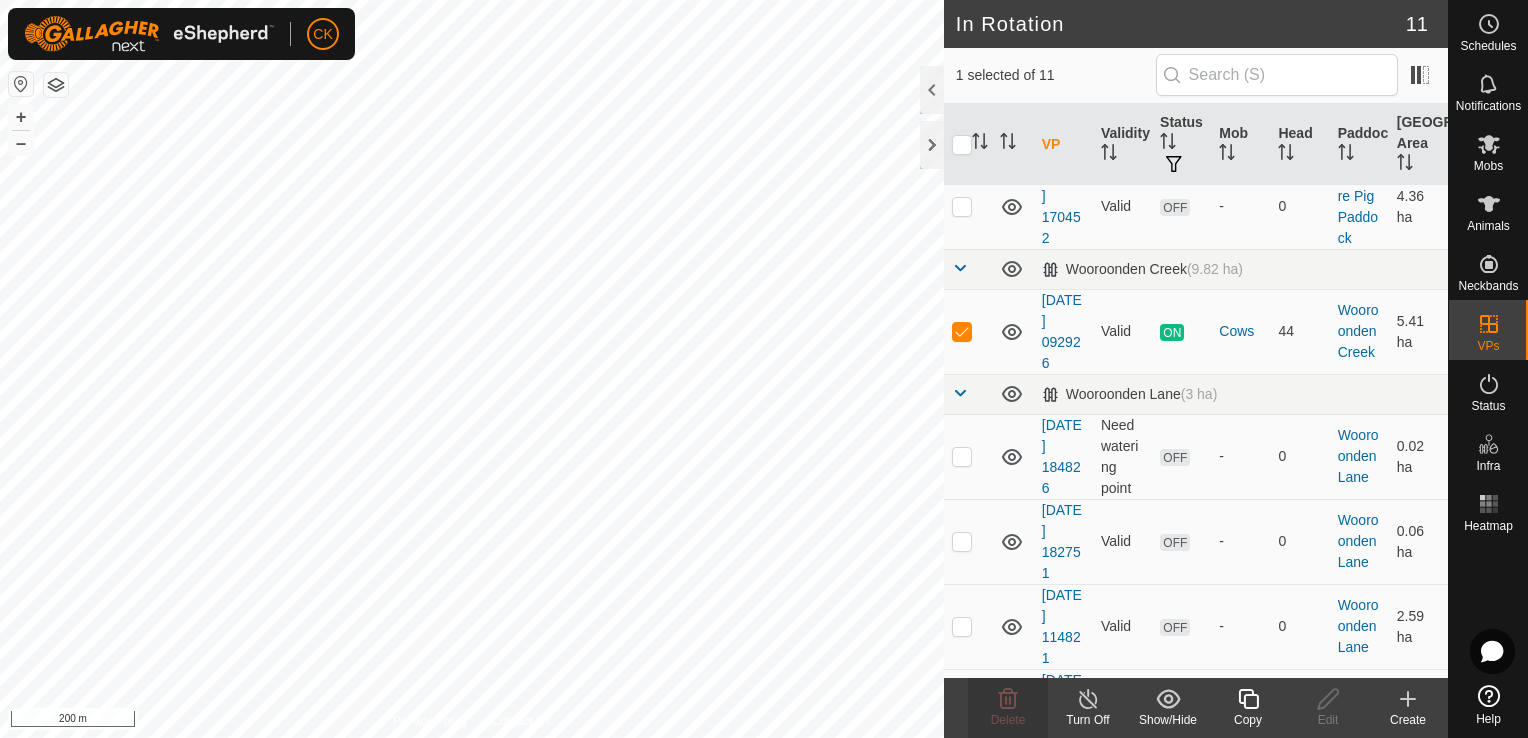 click 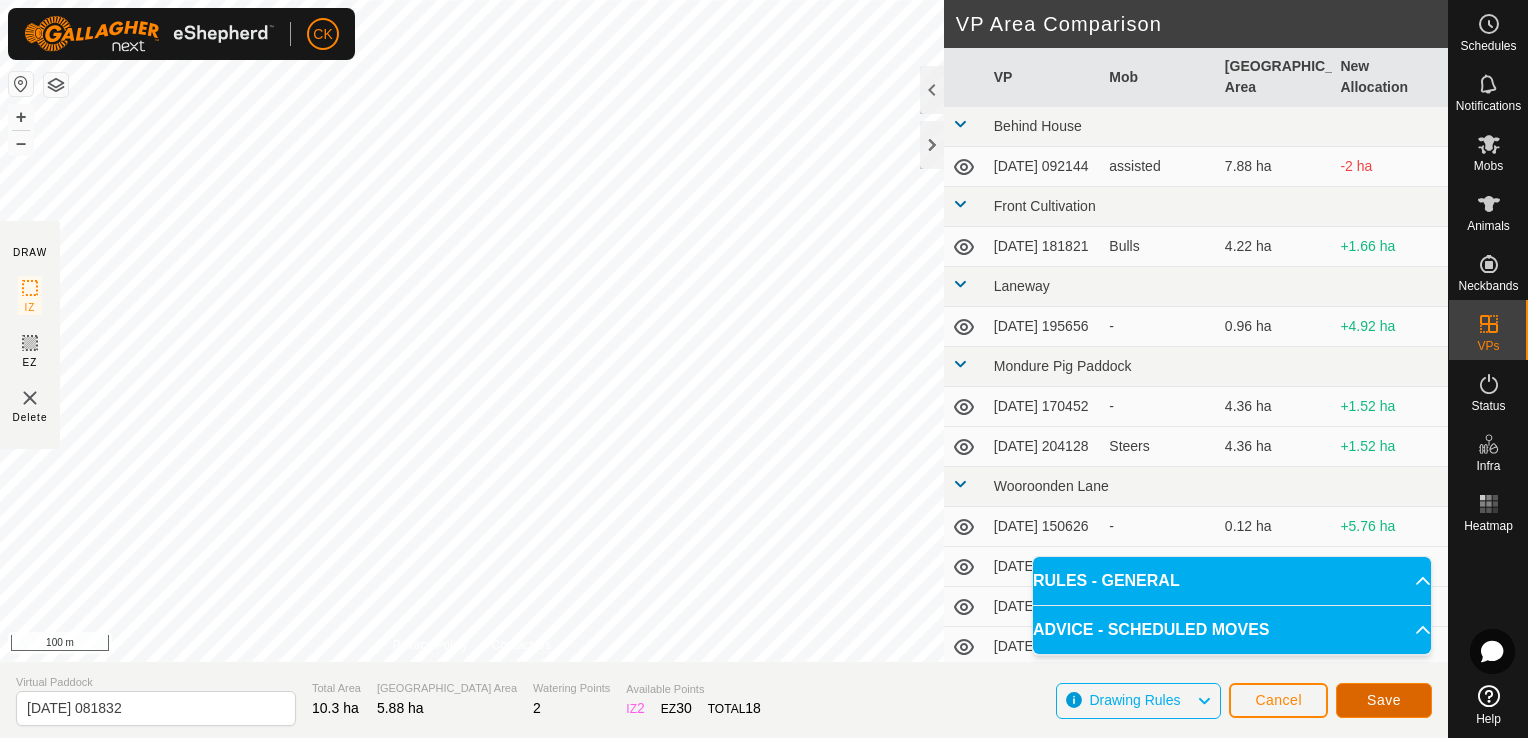 click on "Save" 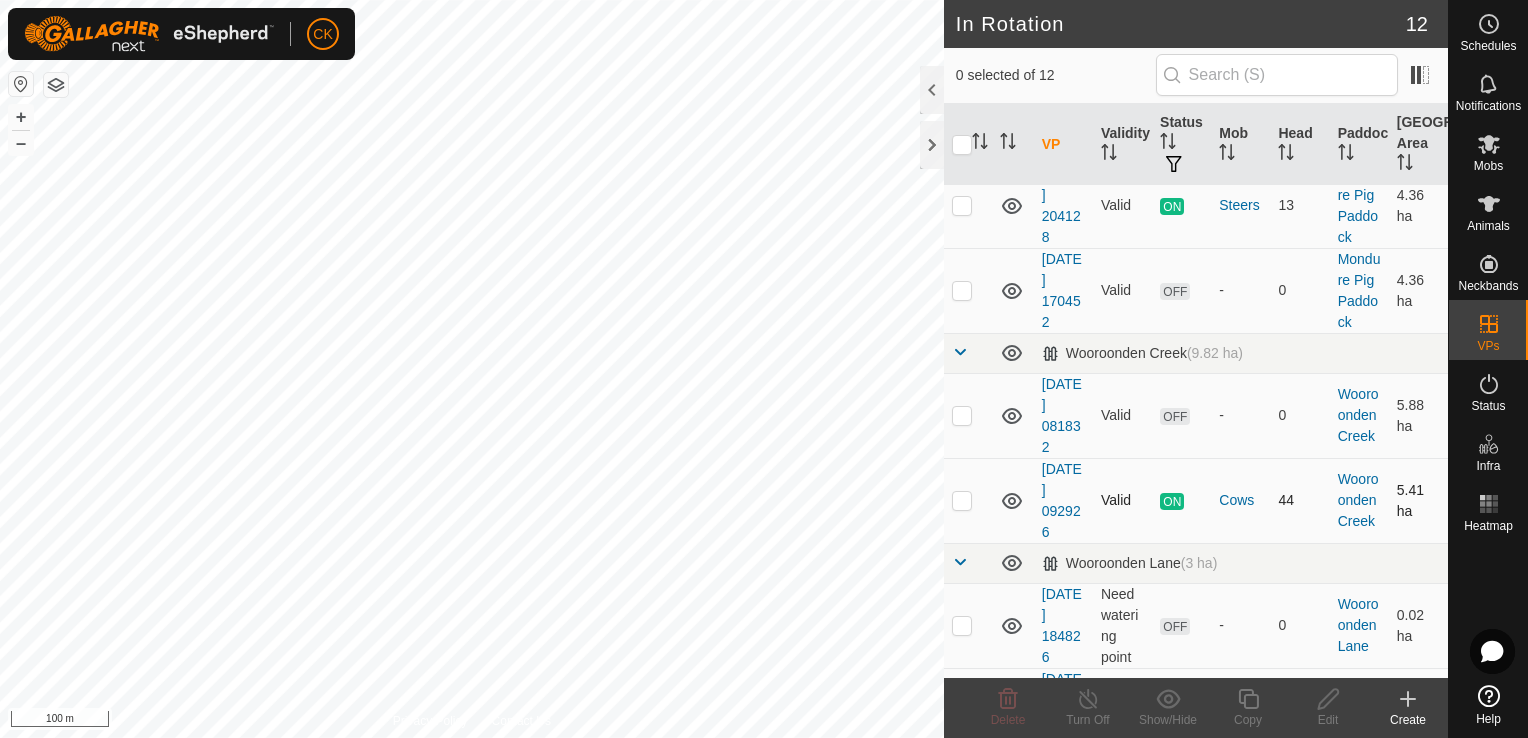 scroll, scrollTop: 500, scrollLeft: 0, axis: vertical 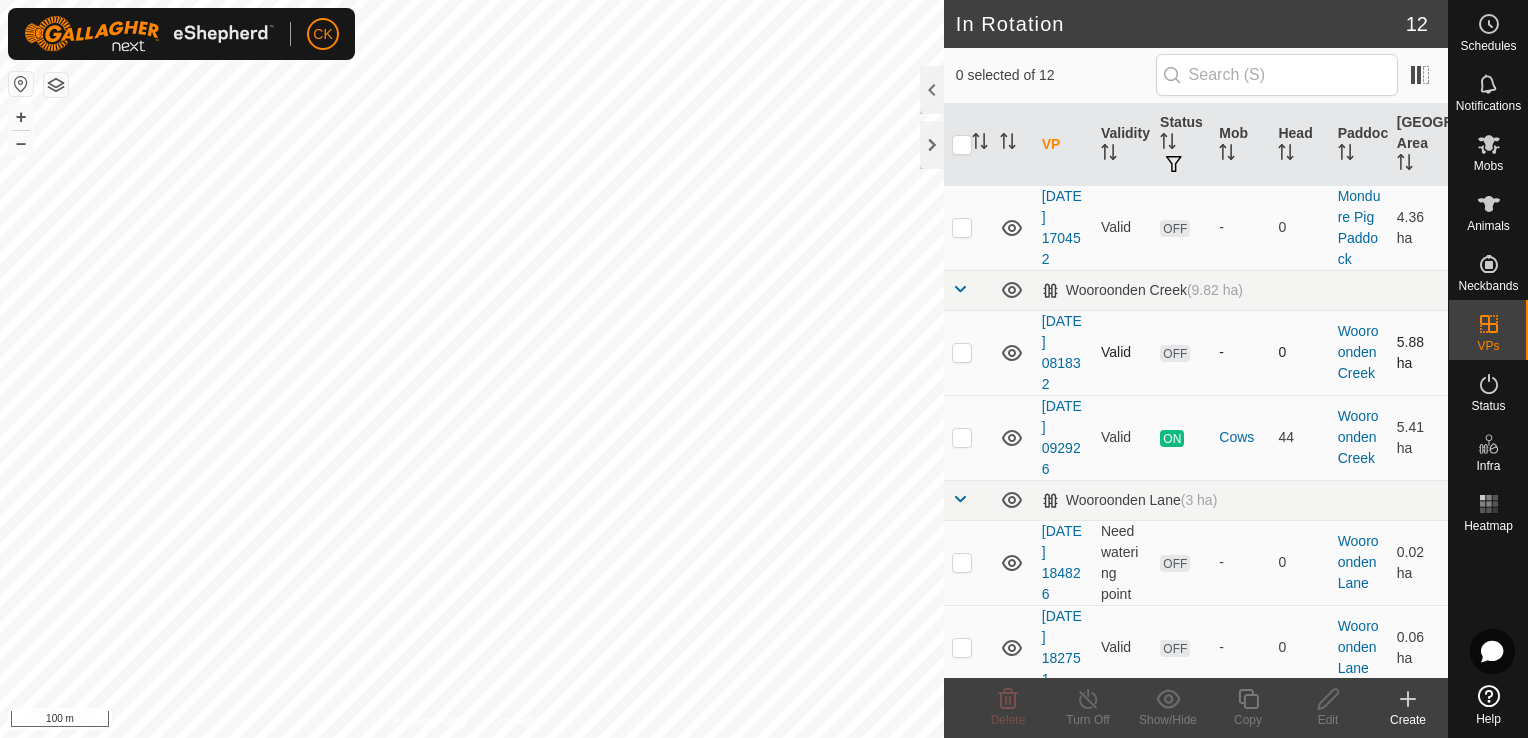 click at bounding box center [962, 352] 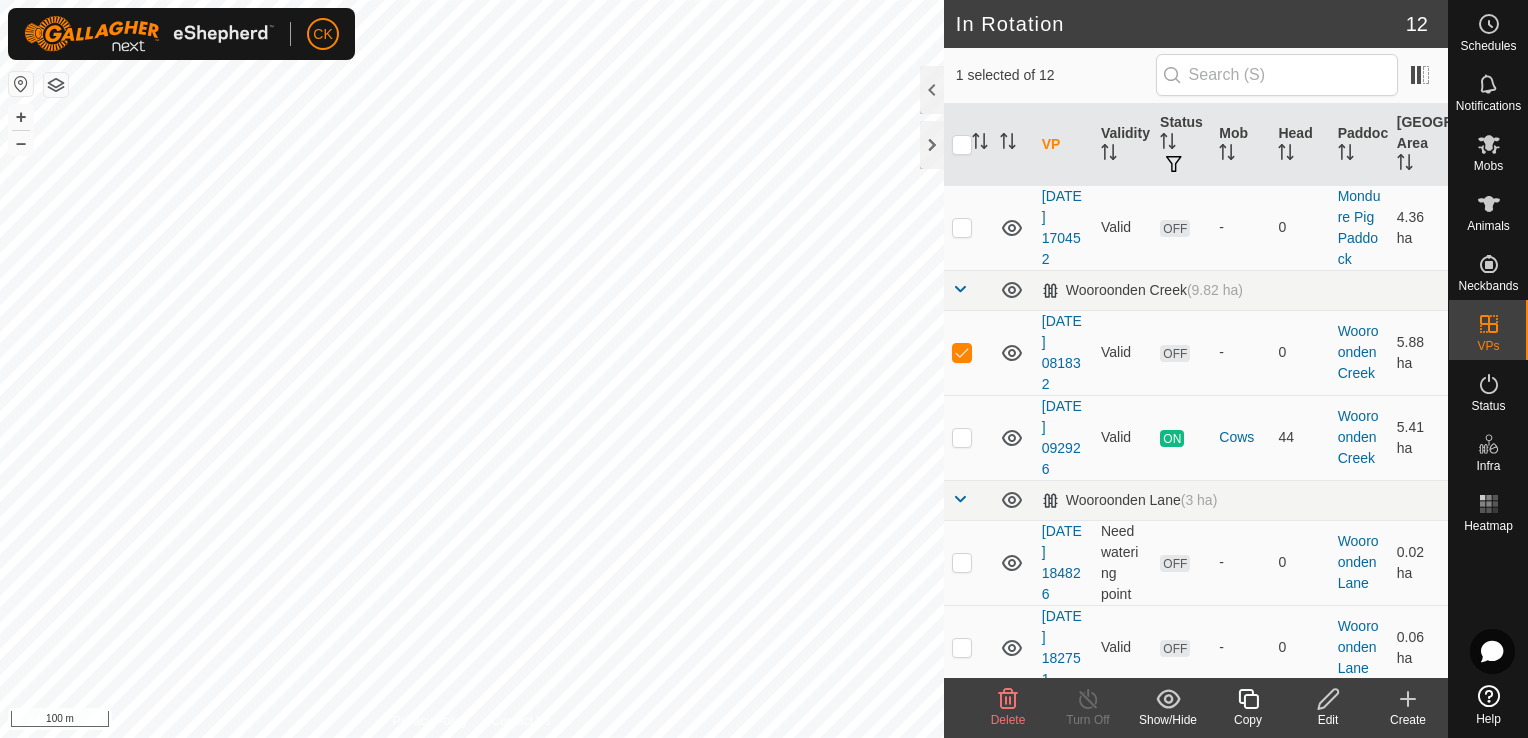 click 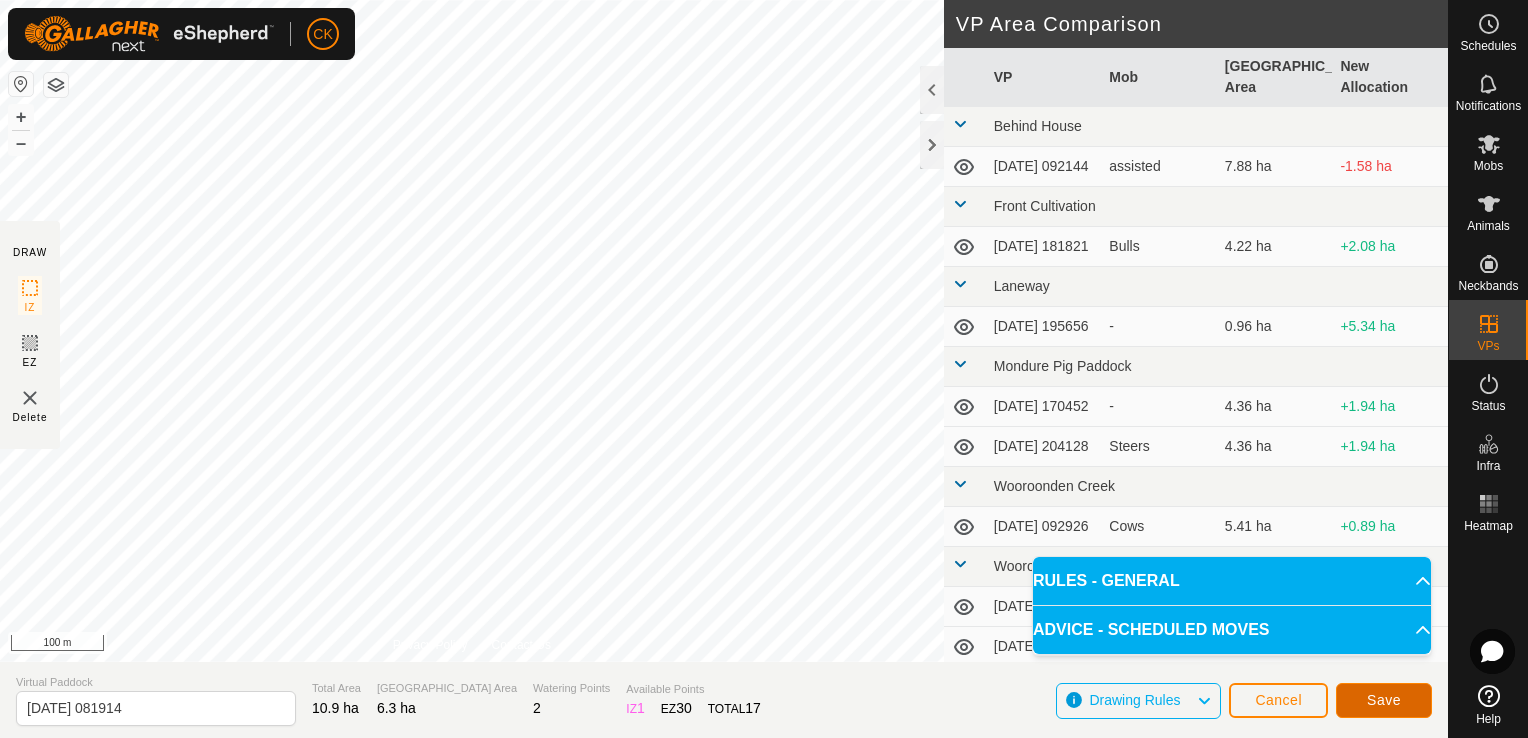 click on "Save" 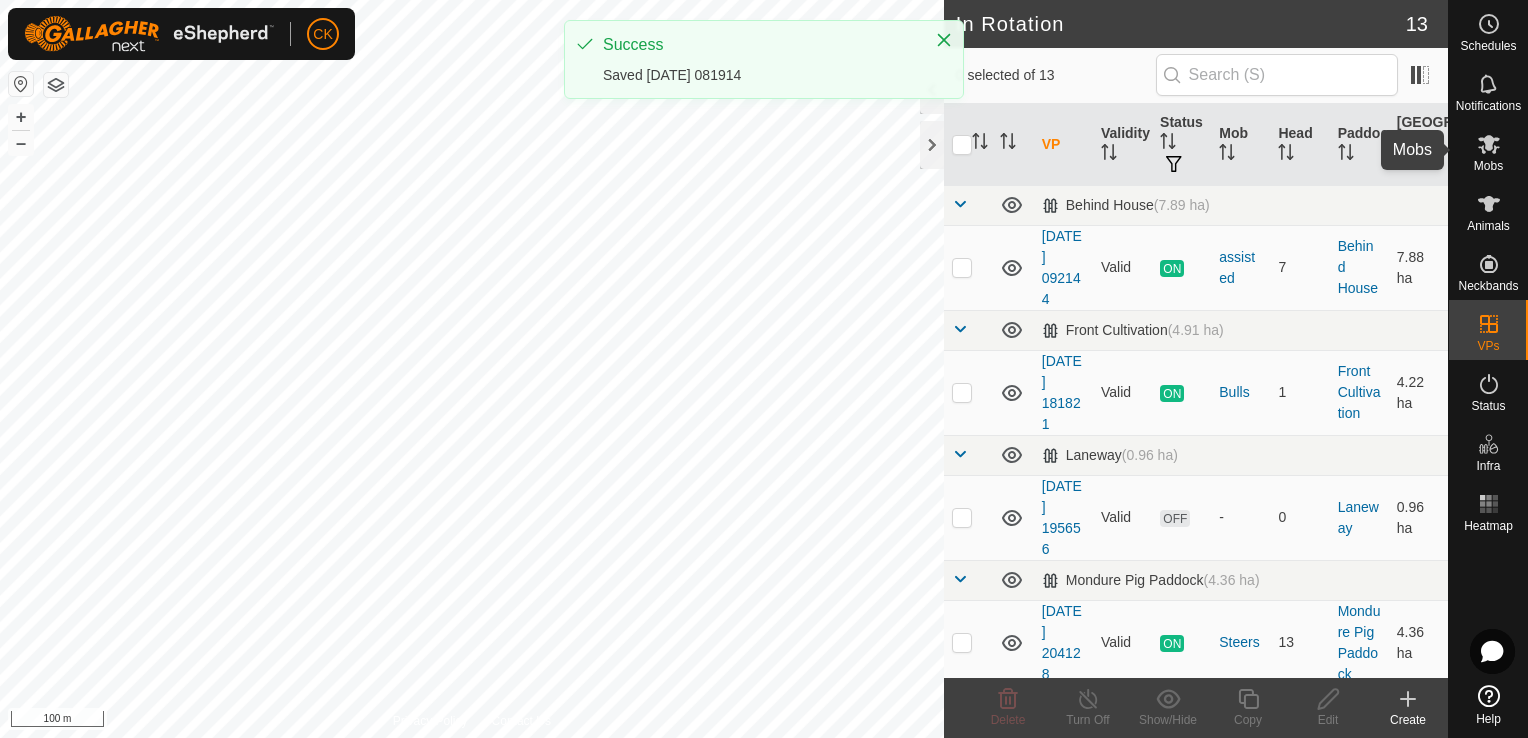 click 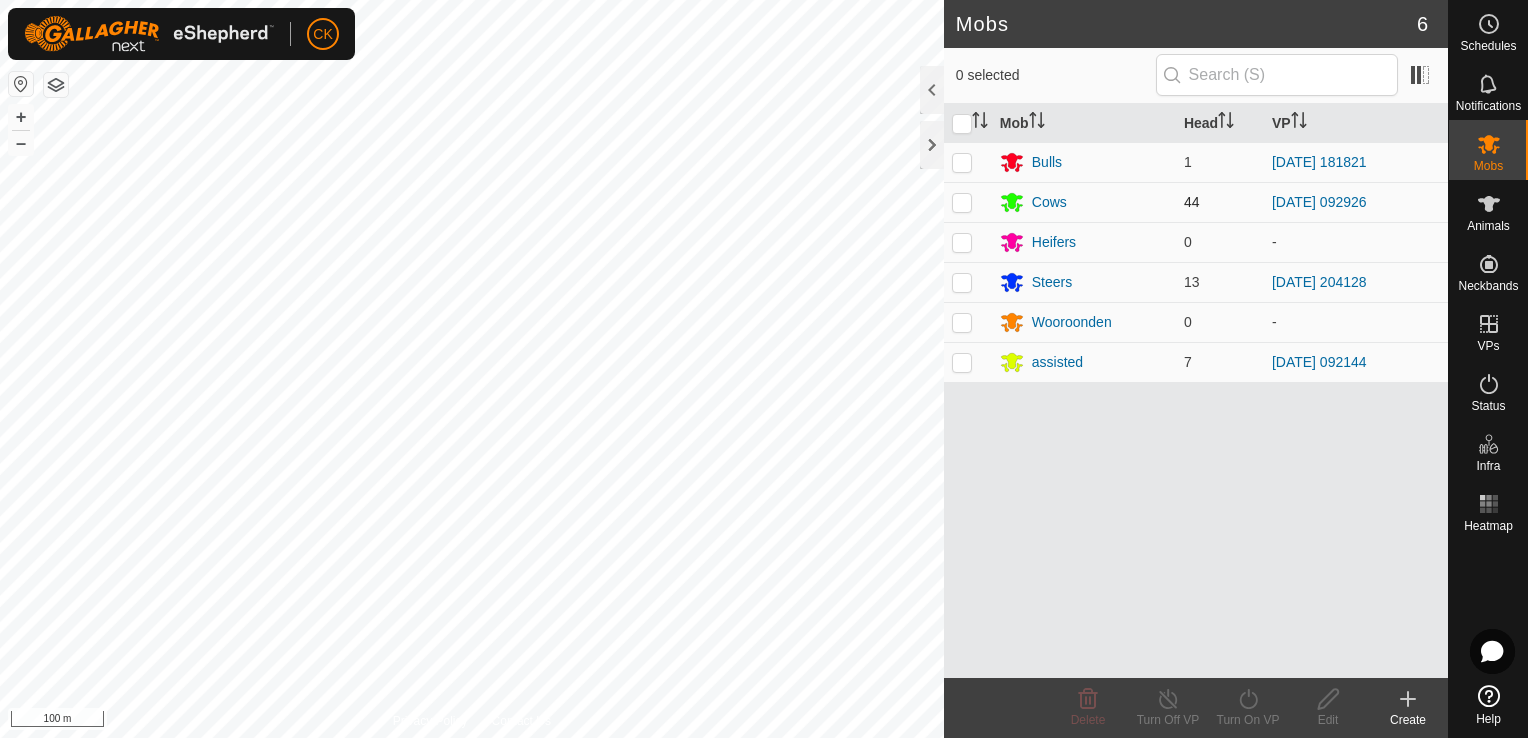 click at bounding box center [962, 202] 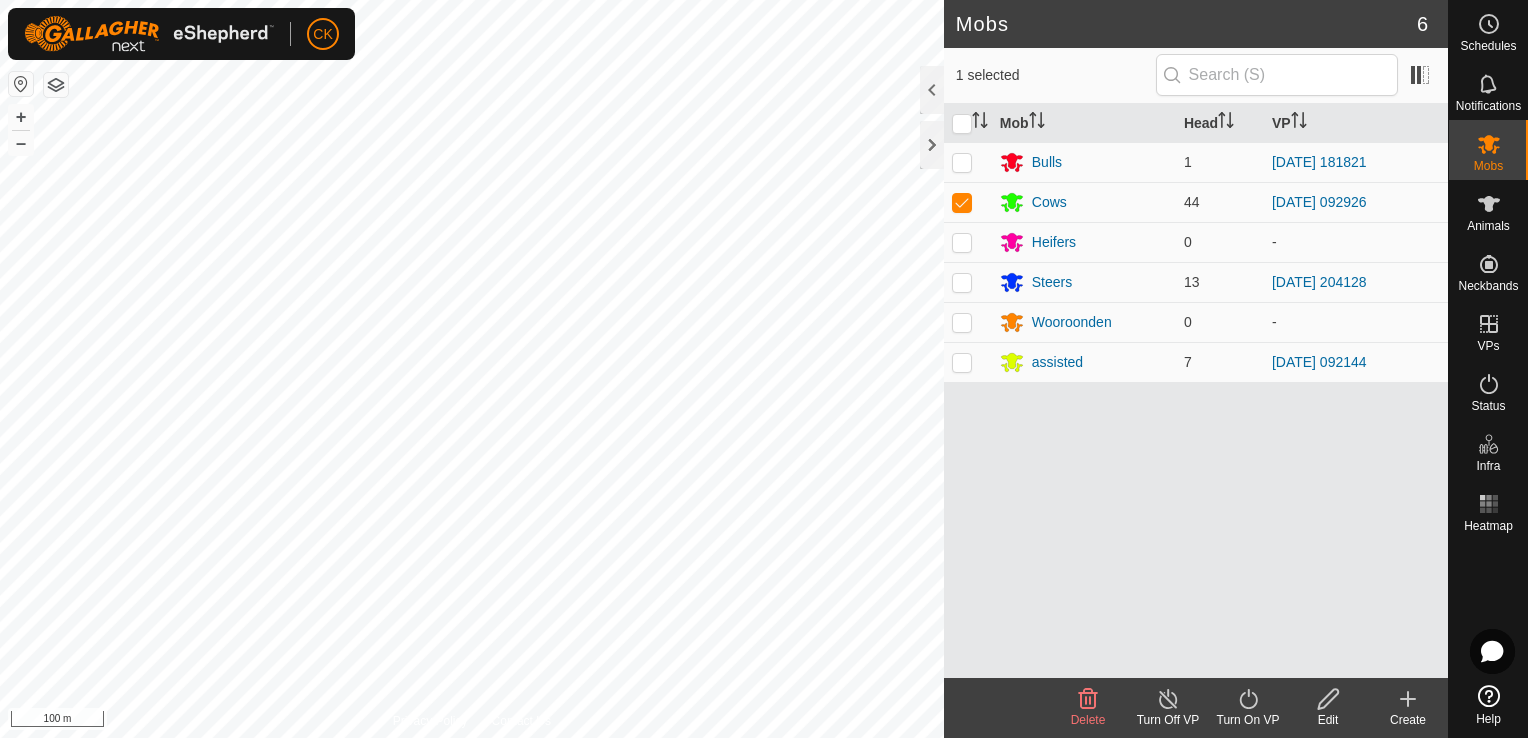 click 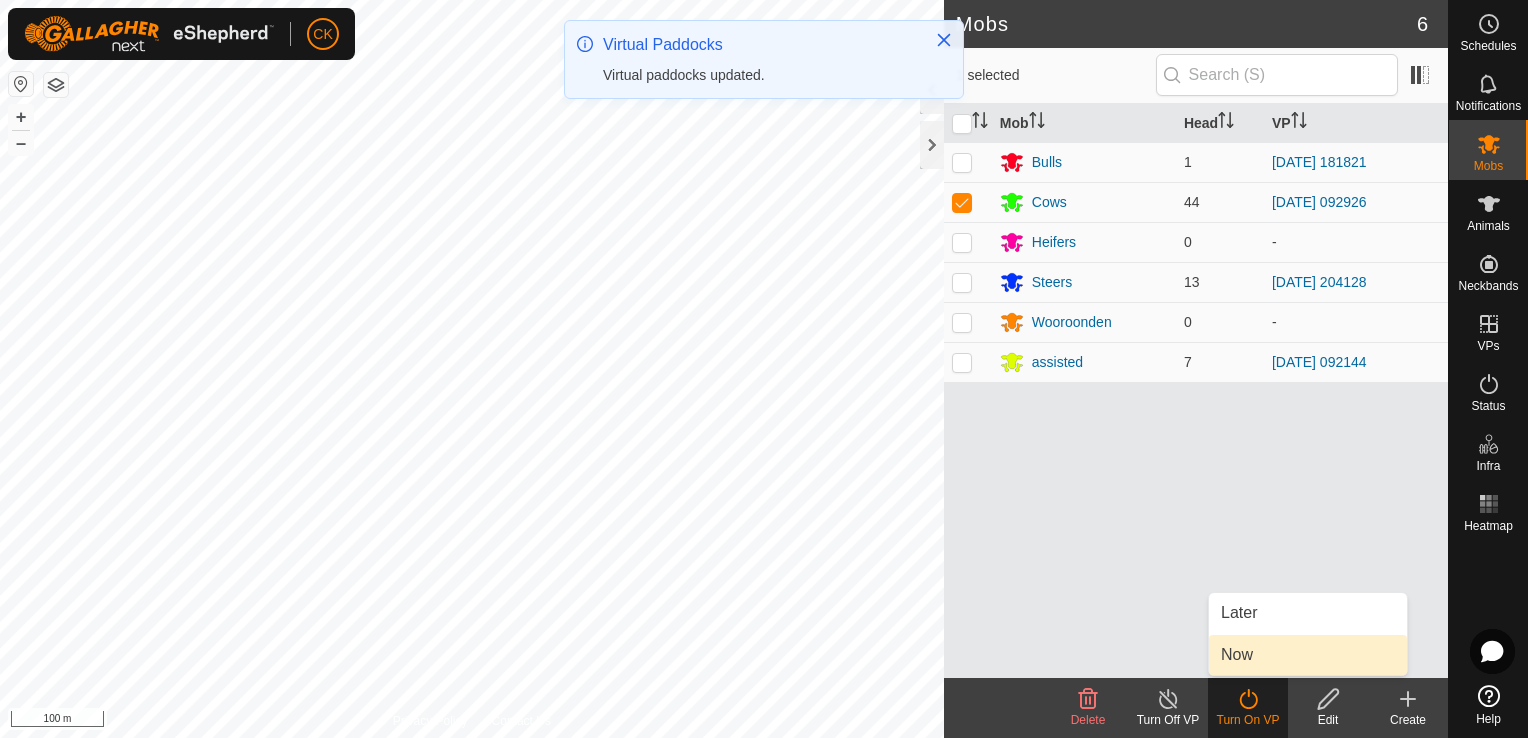 click on "Now" at bounding box center [1308, 655] 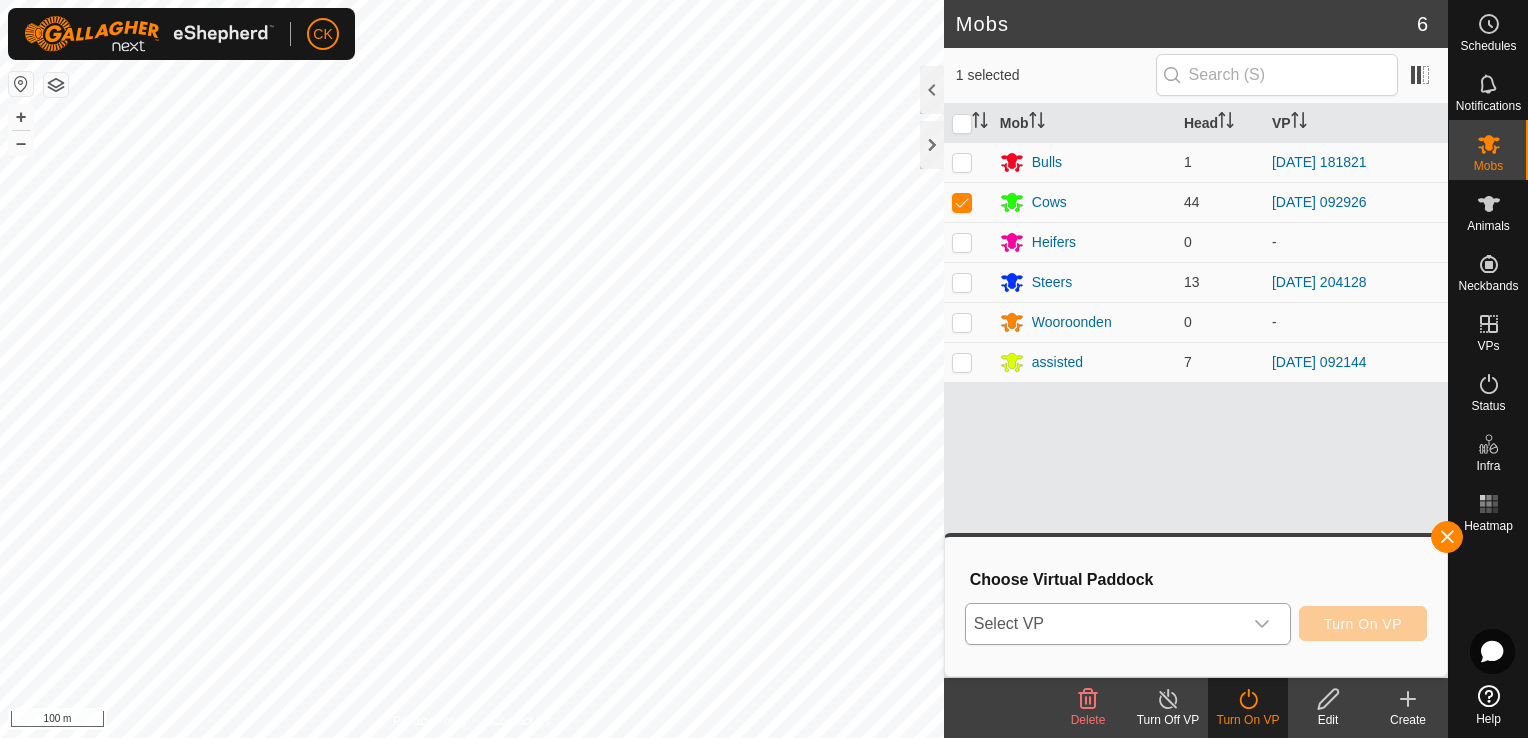 click 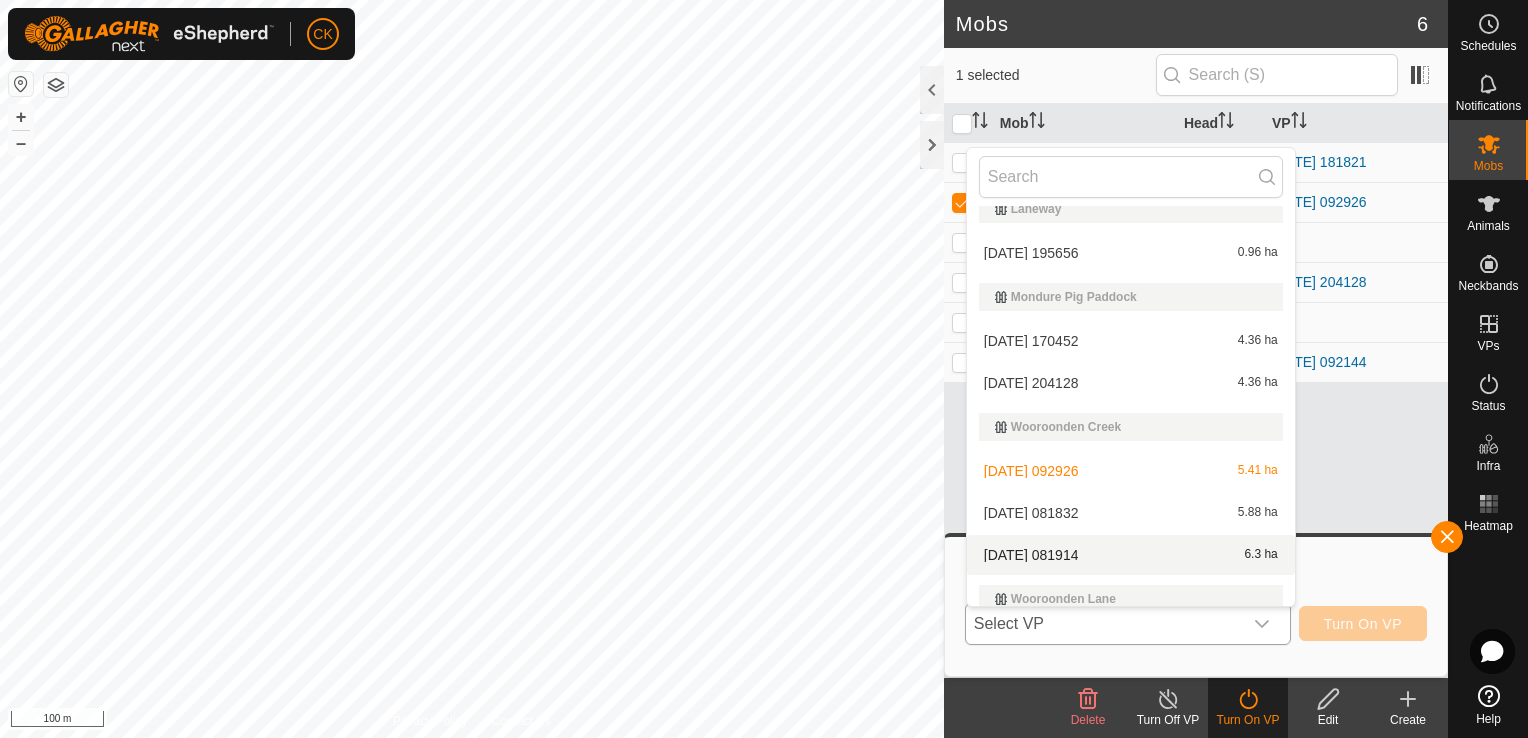 scroll, scrollTop: 300, scrollLeft: 0, axis: vertical 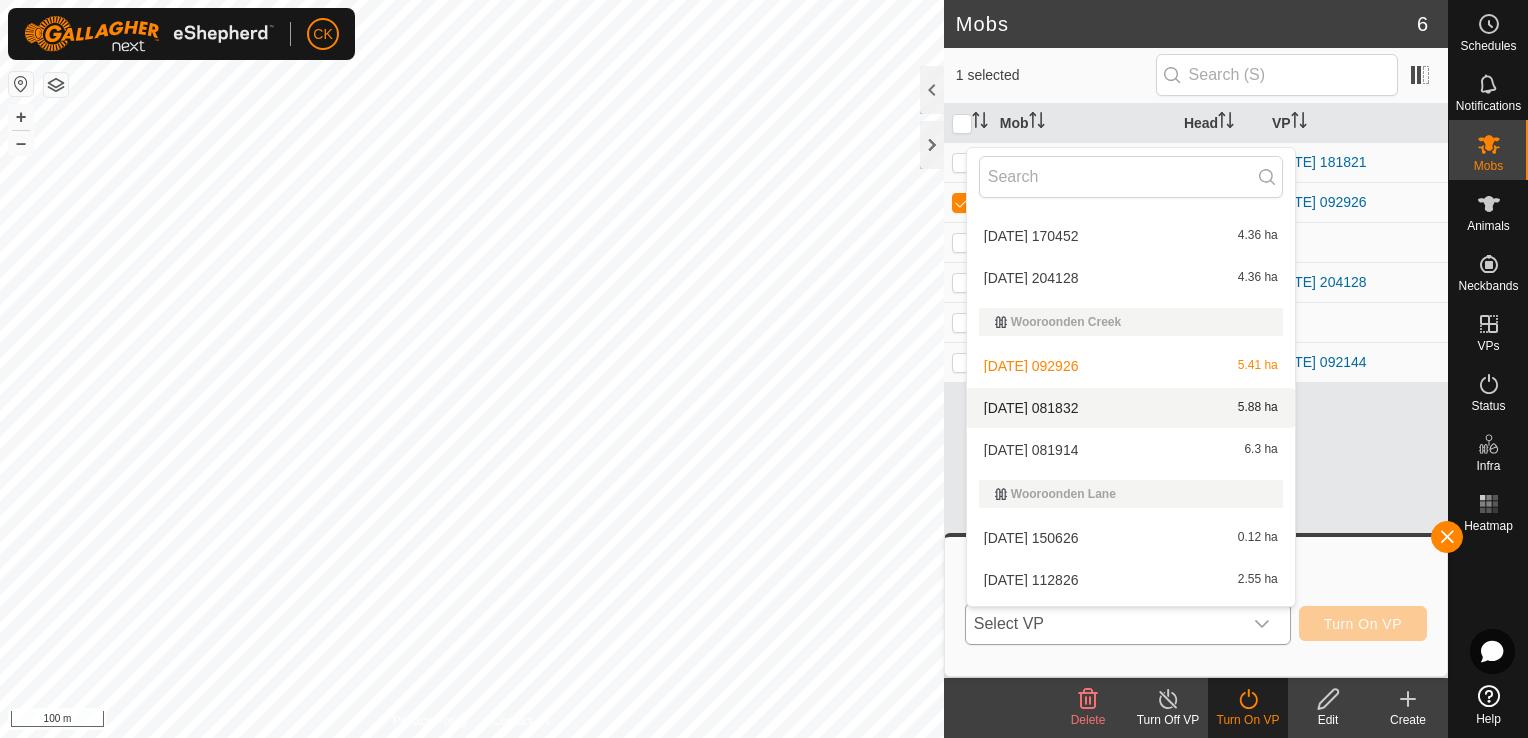 click on "[DATE] 081832  5.88 ha" at bounding box center (1131, 408) 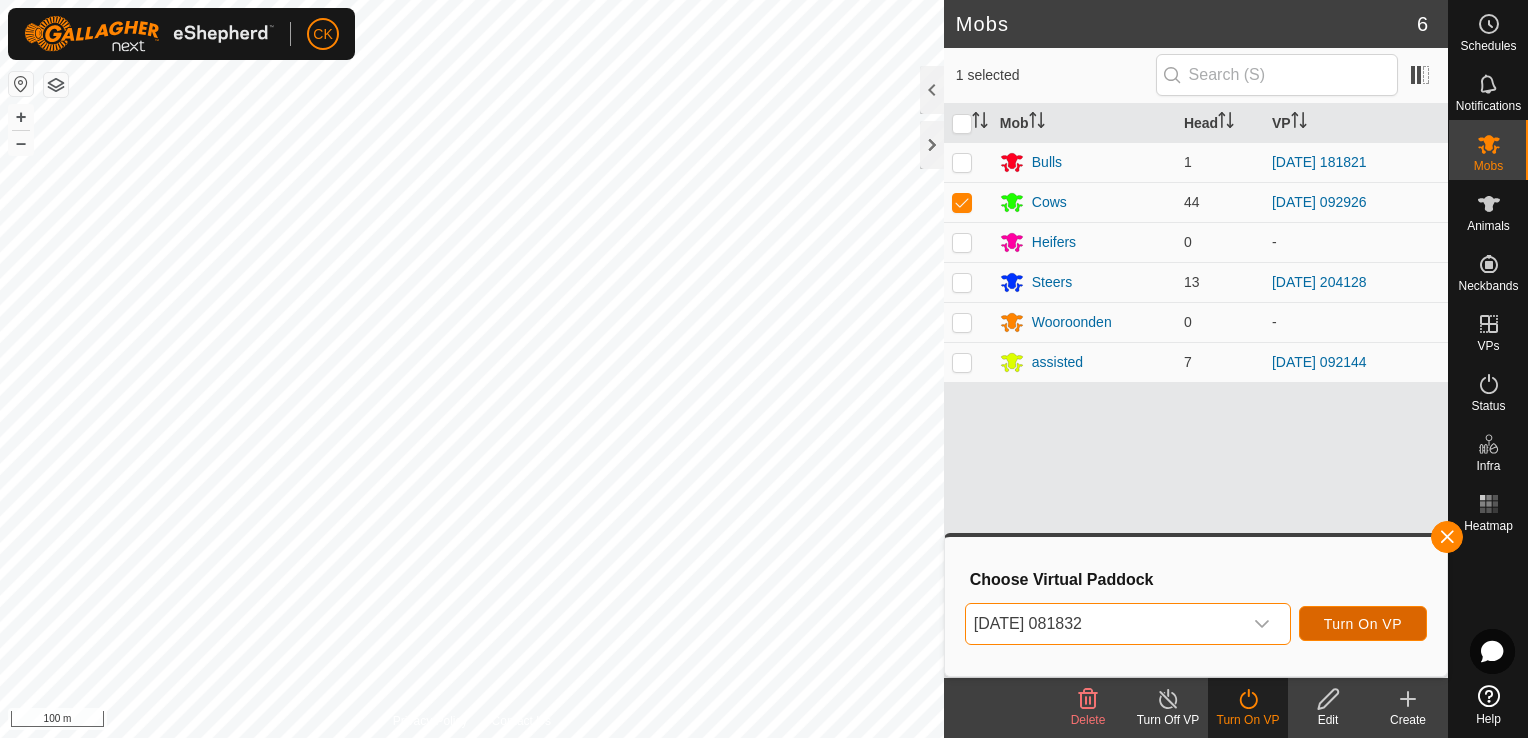 click on "Turn On VP" at bounding box center [1363, 624] 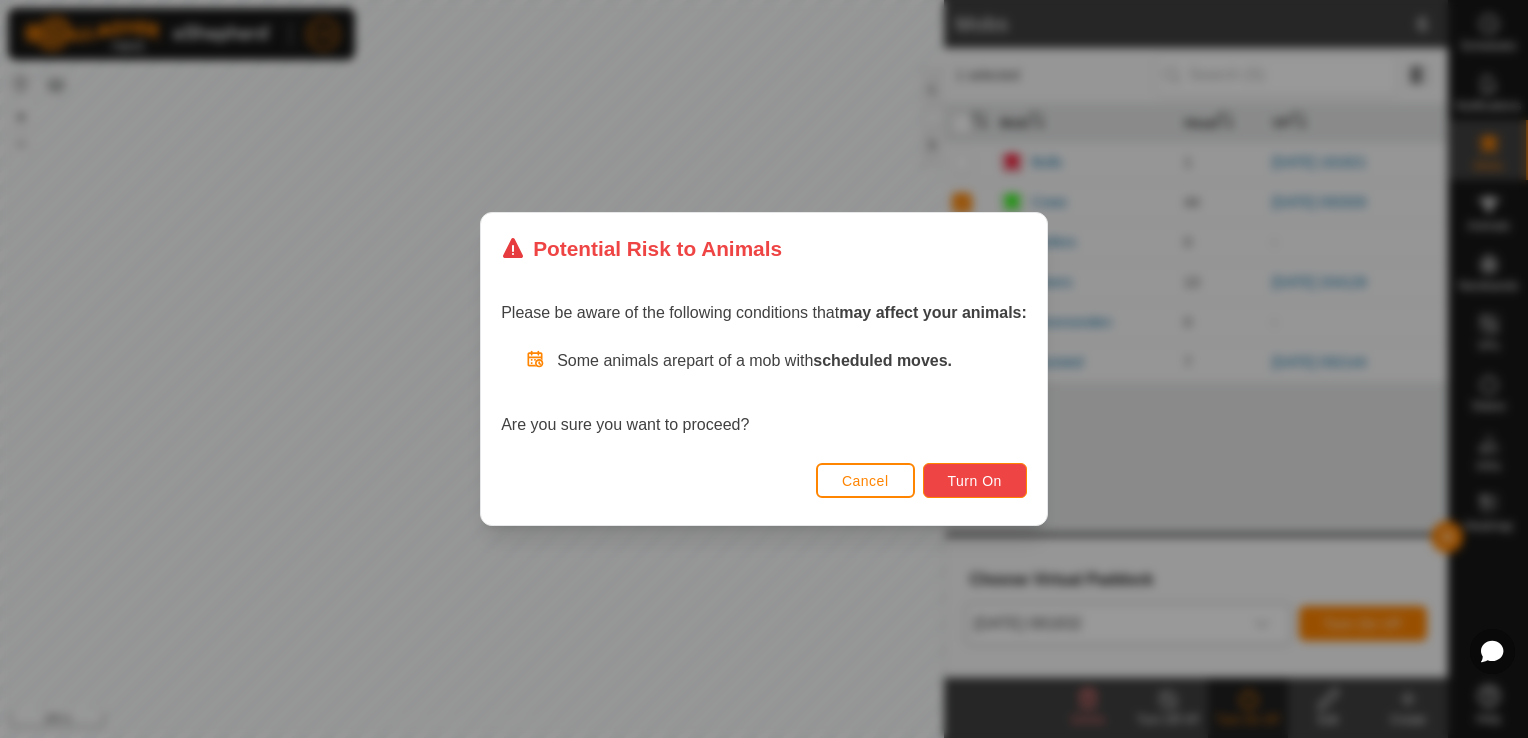 click on "Turn On" at bounding box center (975, 481) 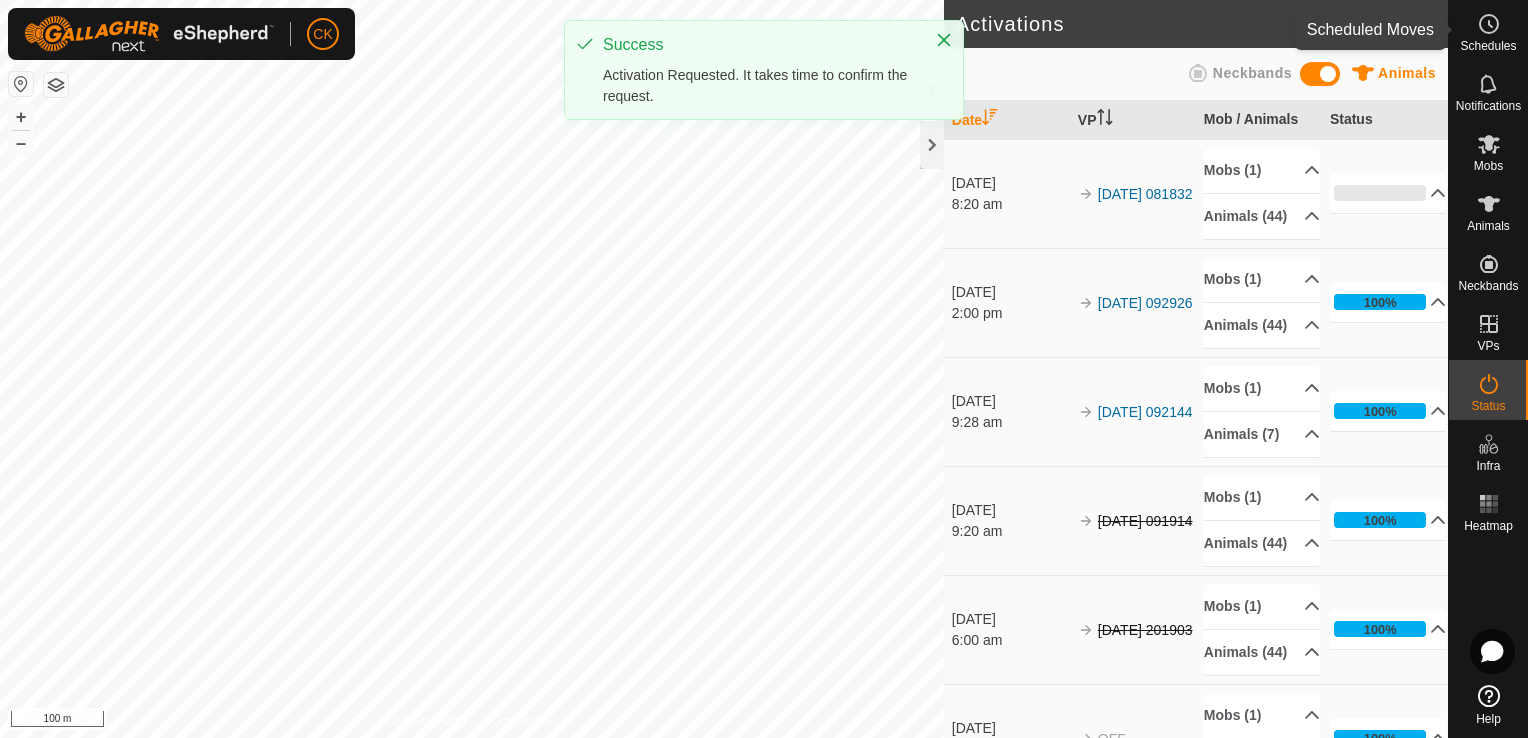 click 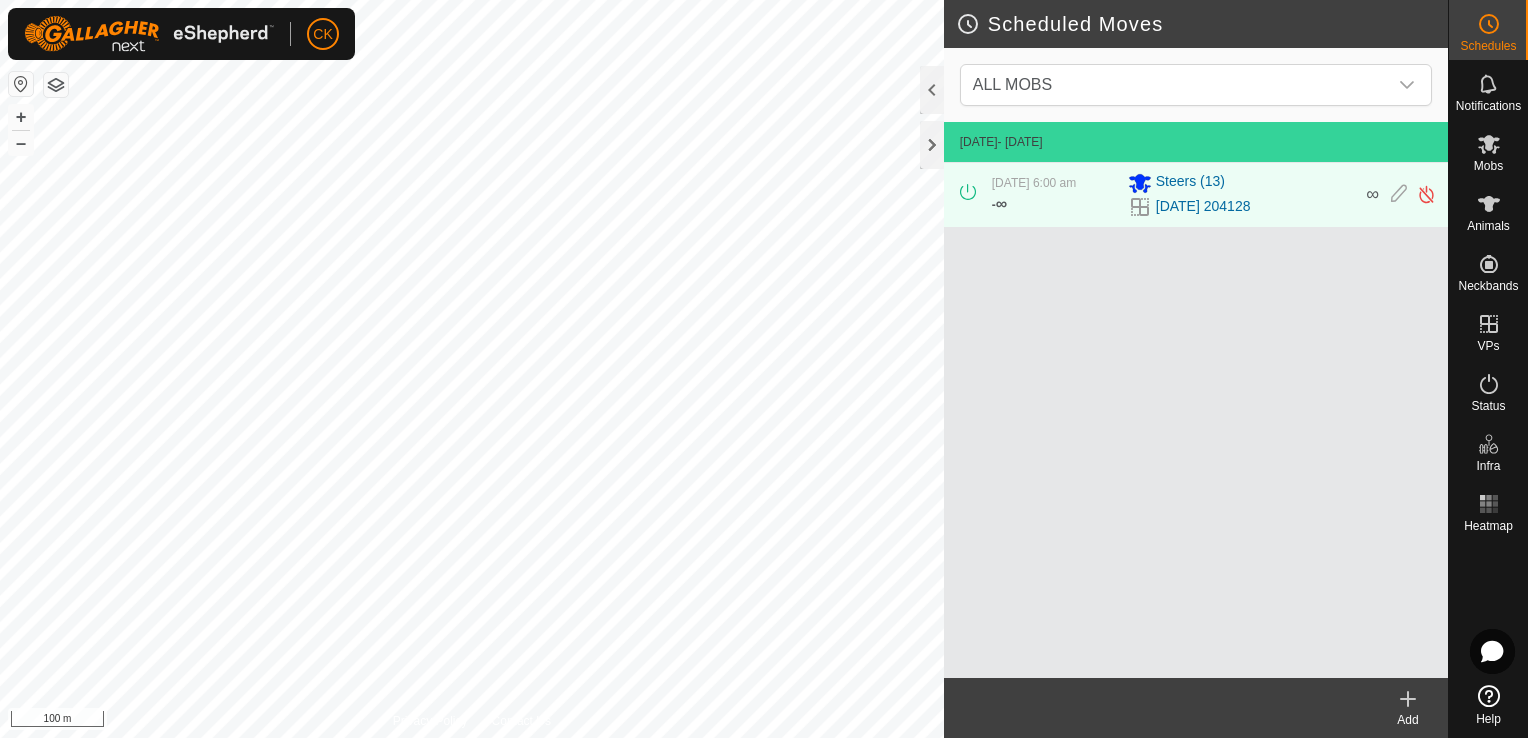 click 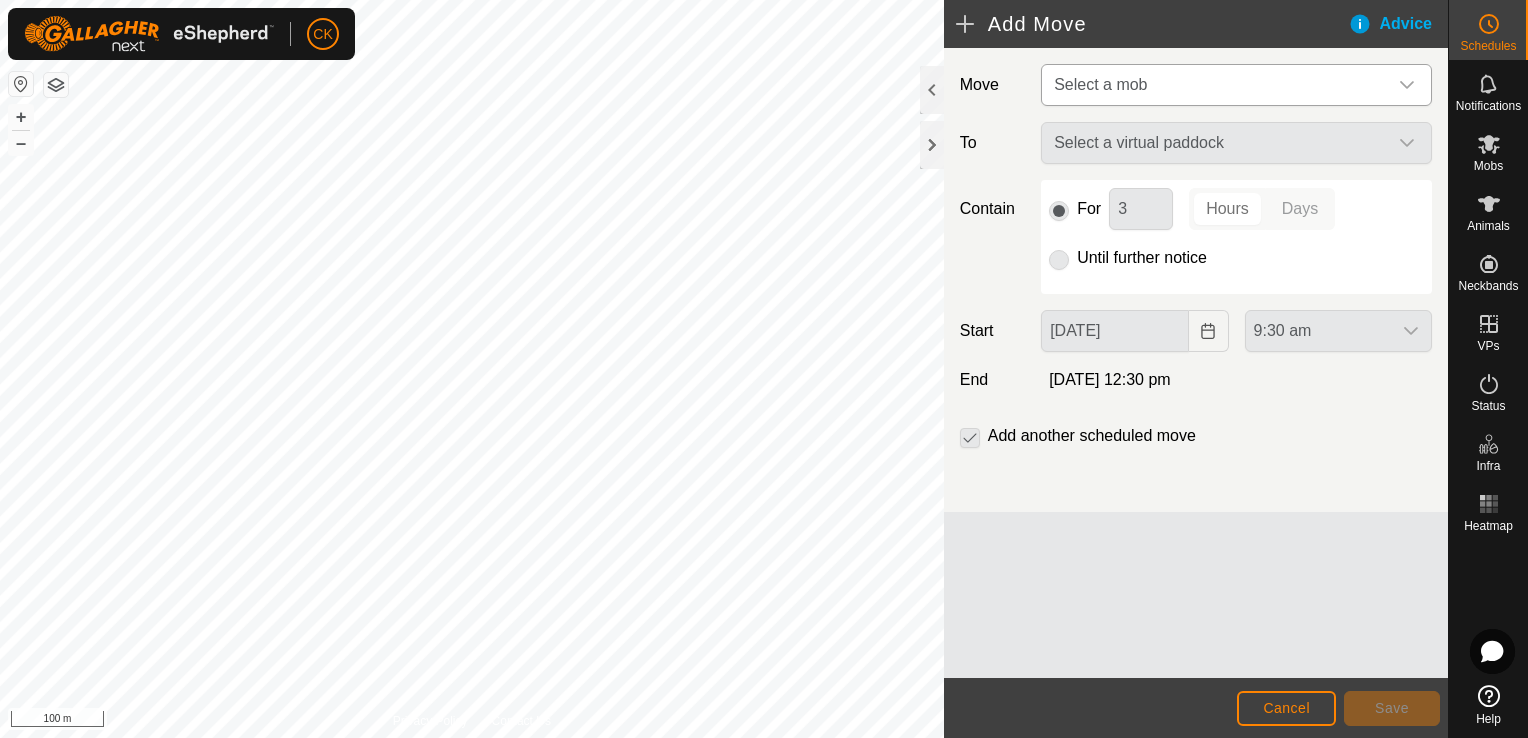 click at bounding box center (1407, 85) 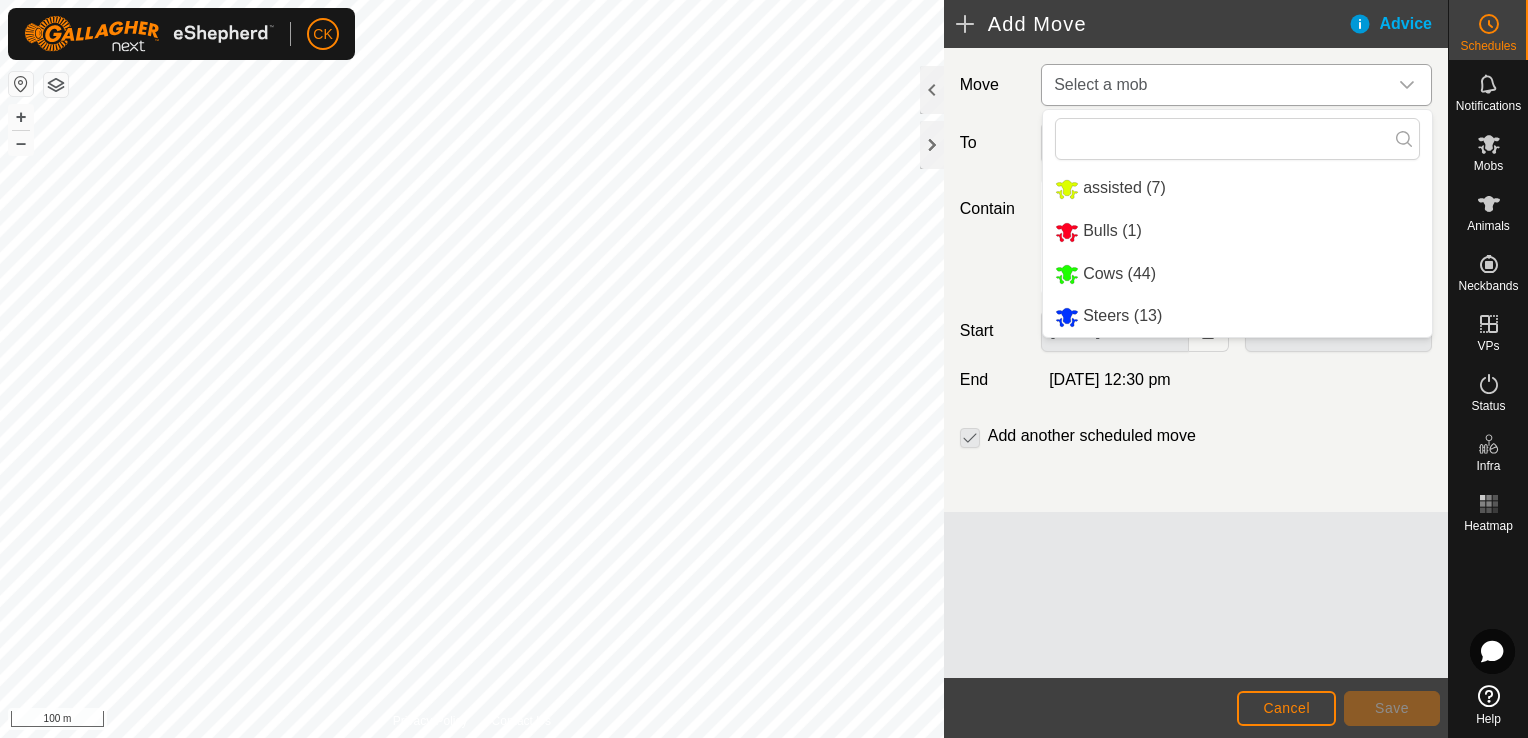 click on "Cows (44)" at bounding box center [1237, 274] 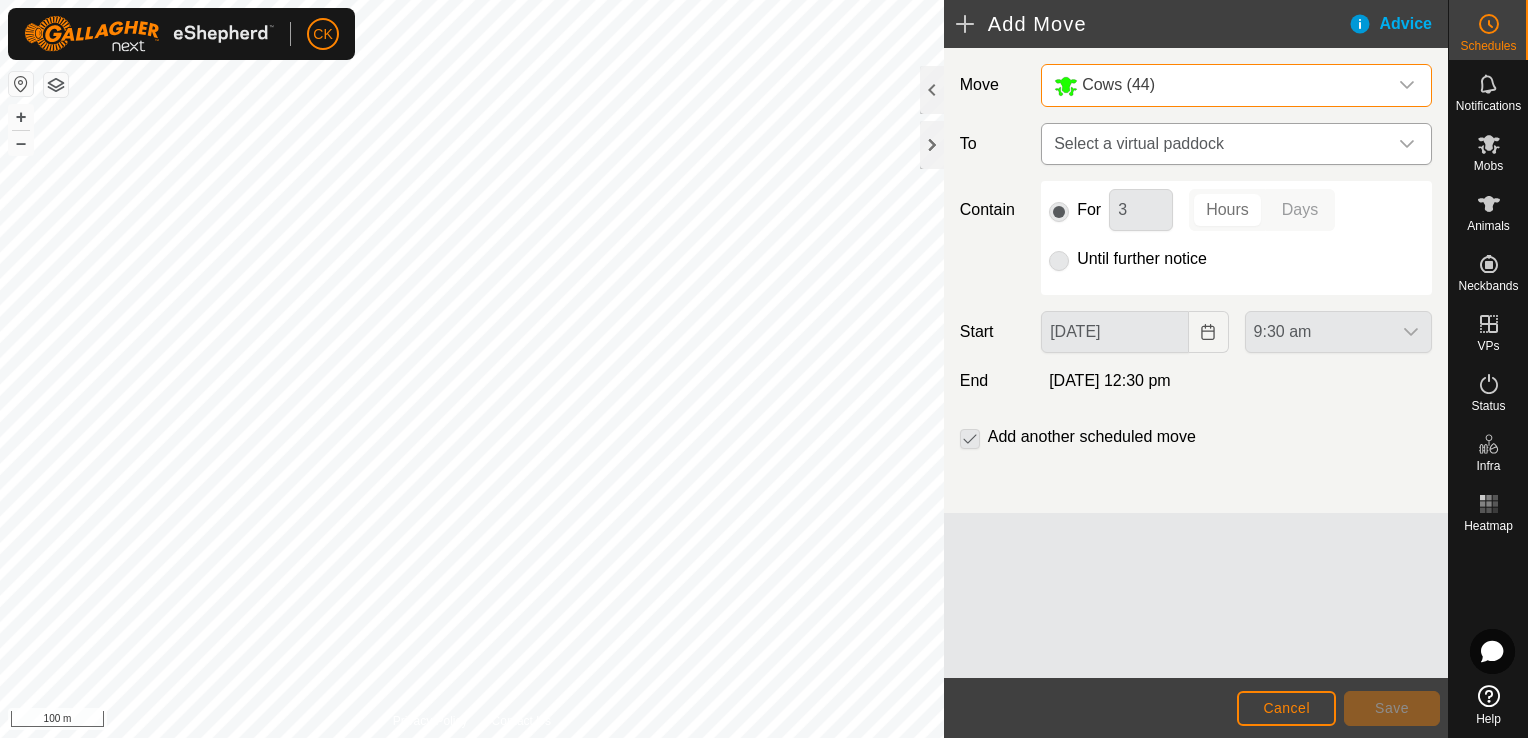 click 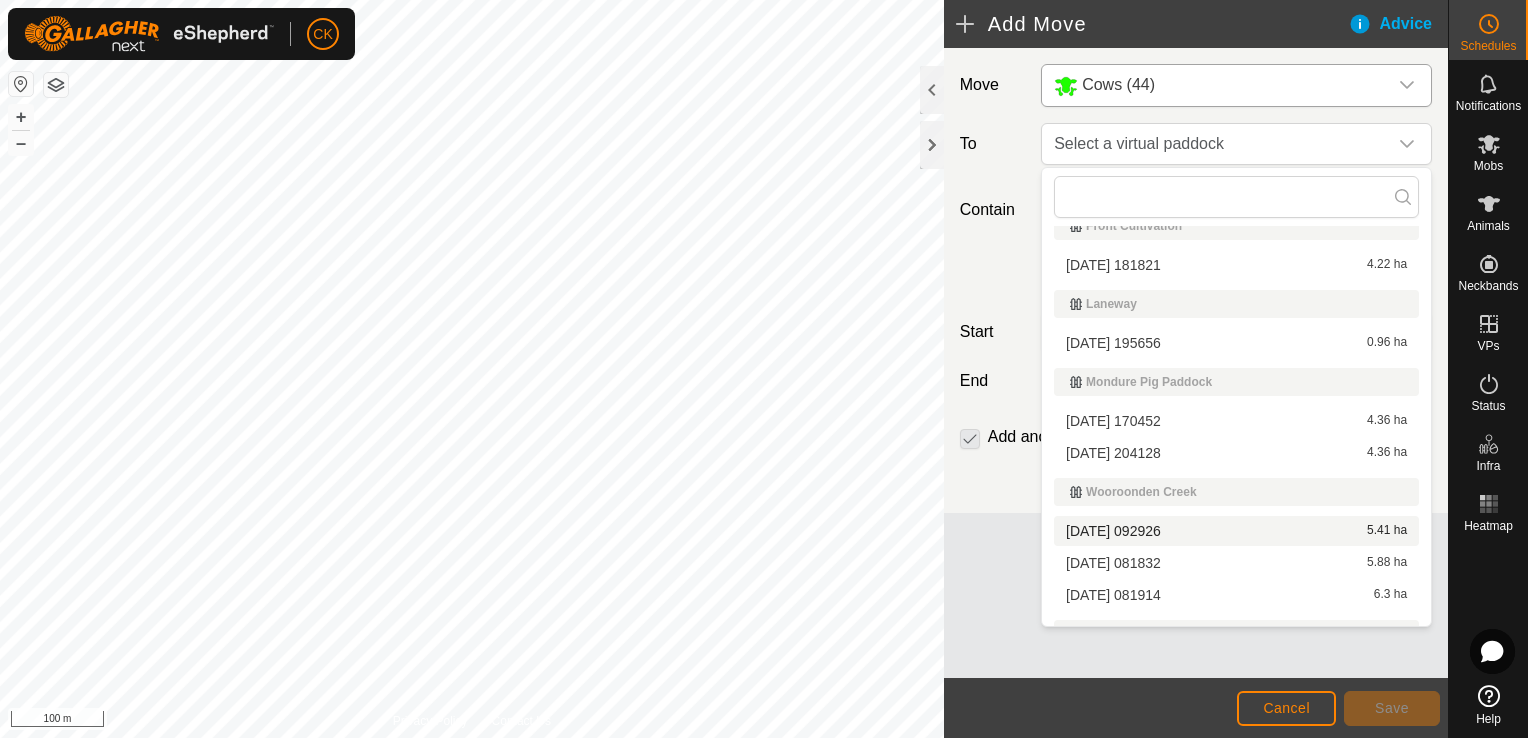 scroll, scrollTop: 200, scrollLeft: 0, axis: vertical 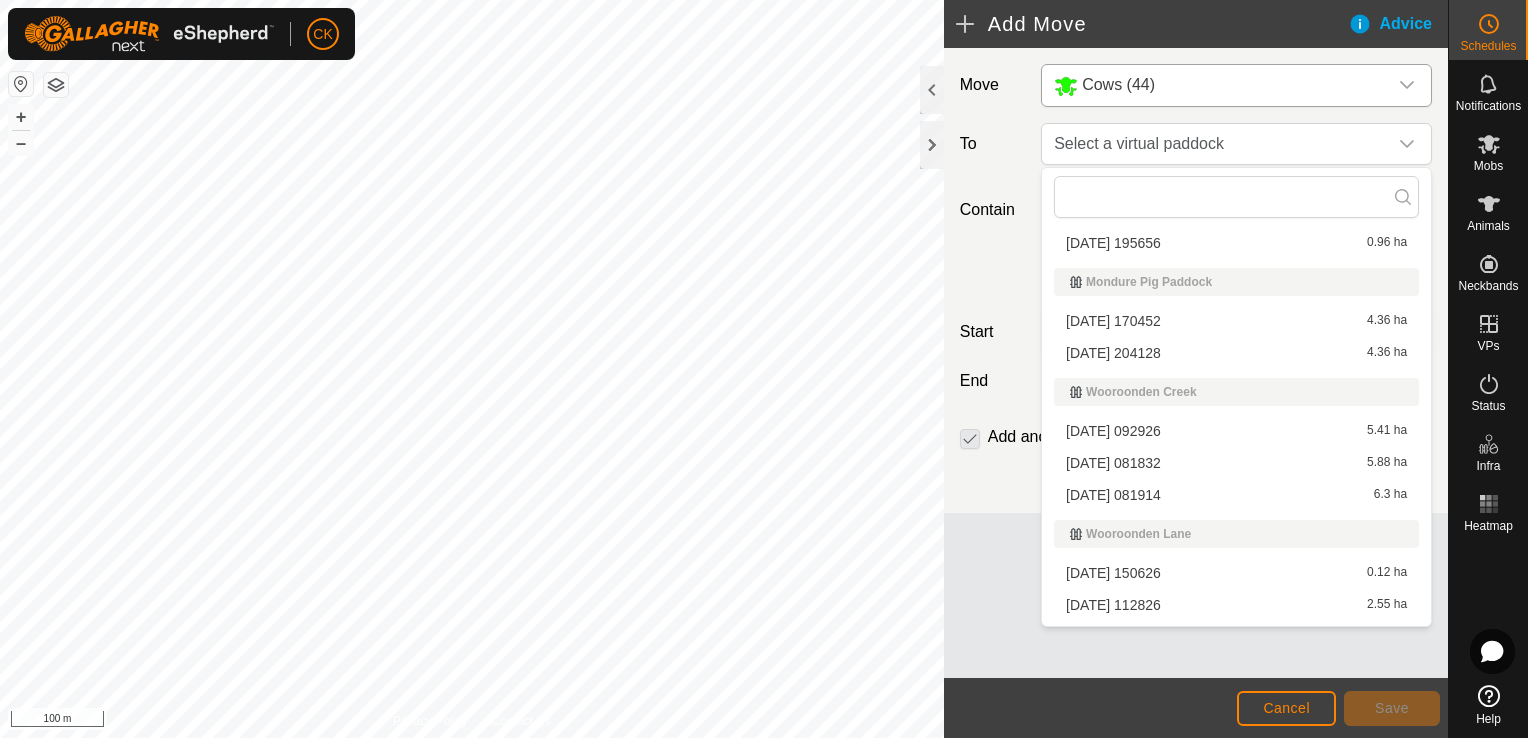 click on "[DATE] 081914  6.3 ha" at bounding box center (1236, 495) 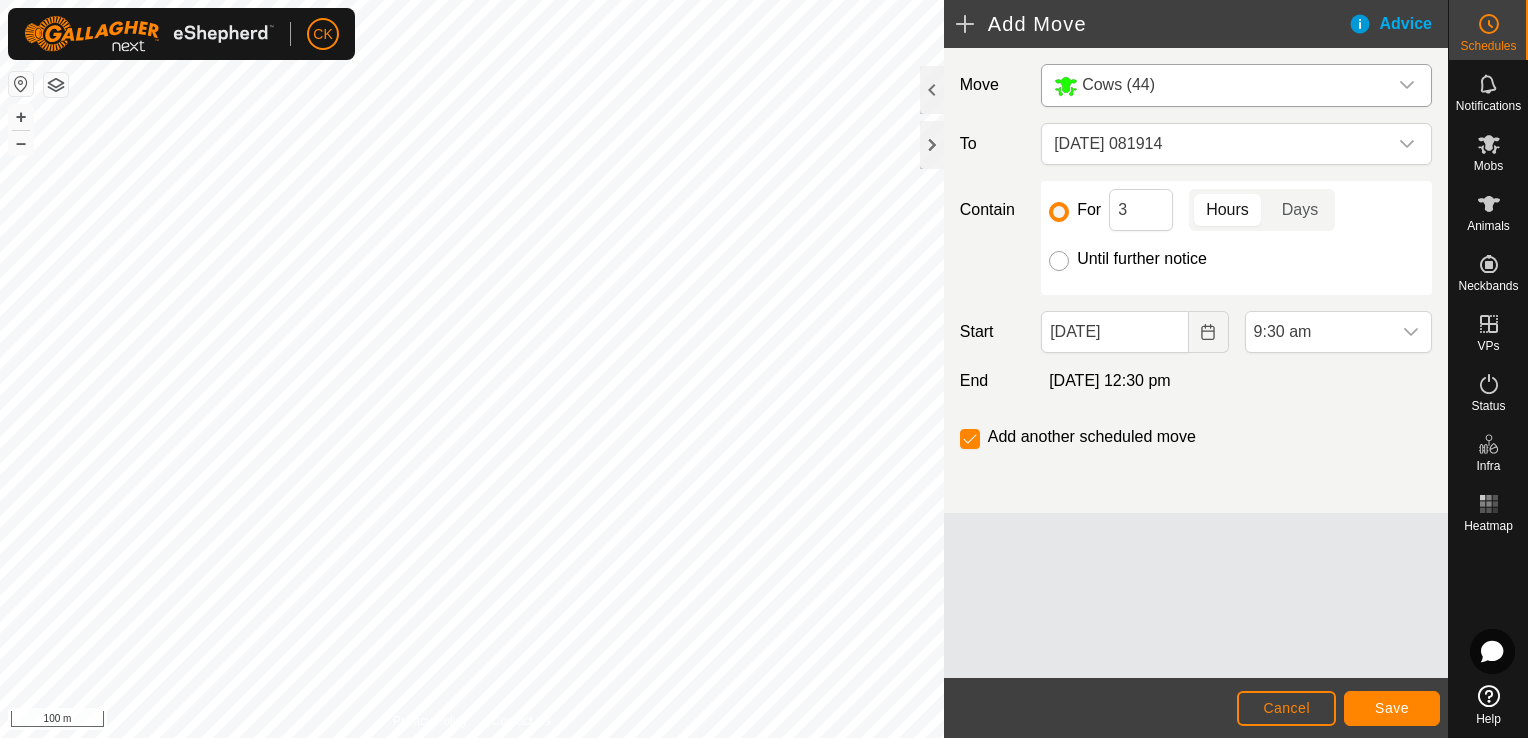 click on "Until further notice" at bounding box center (1059, 261) 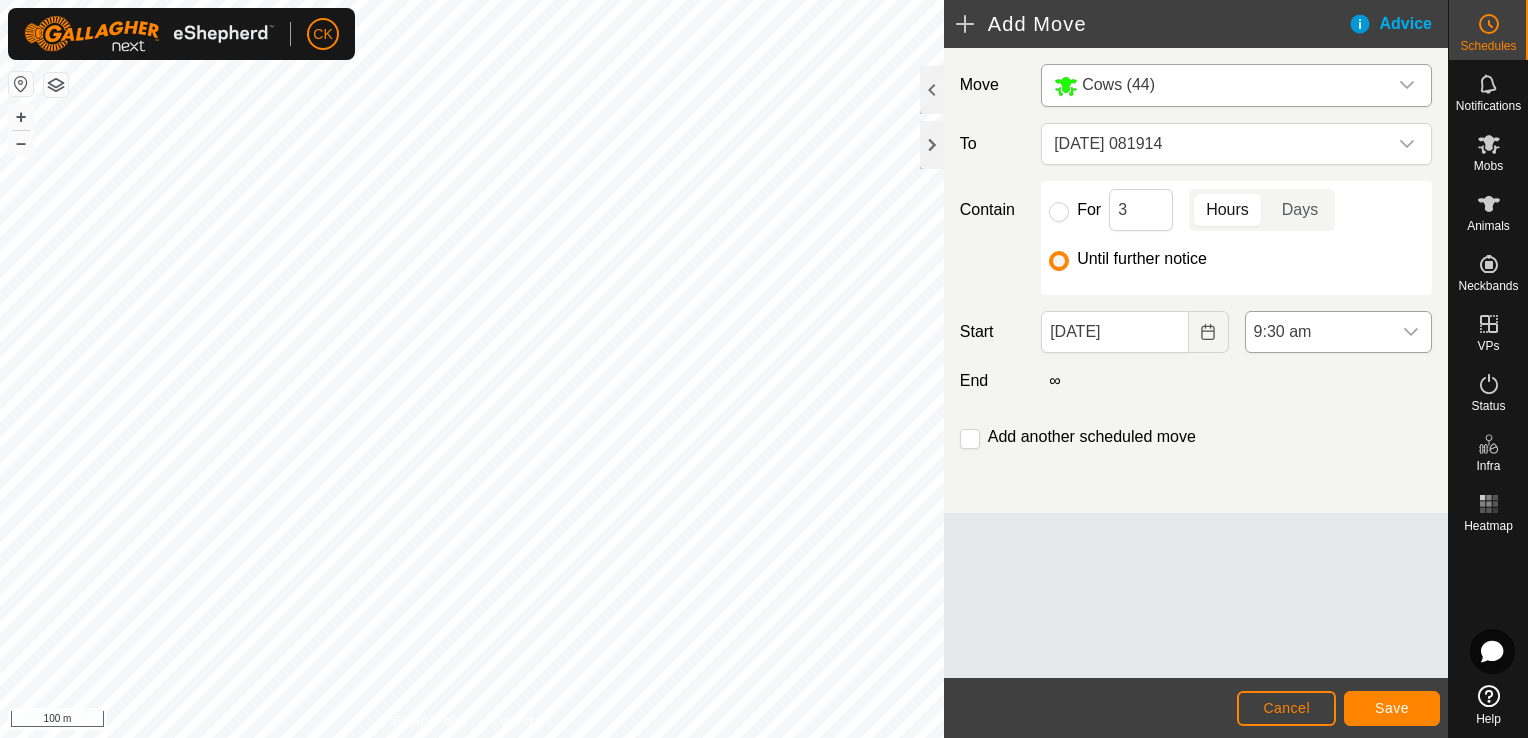 click 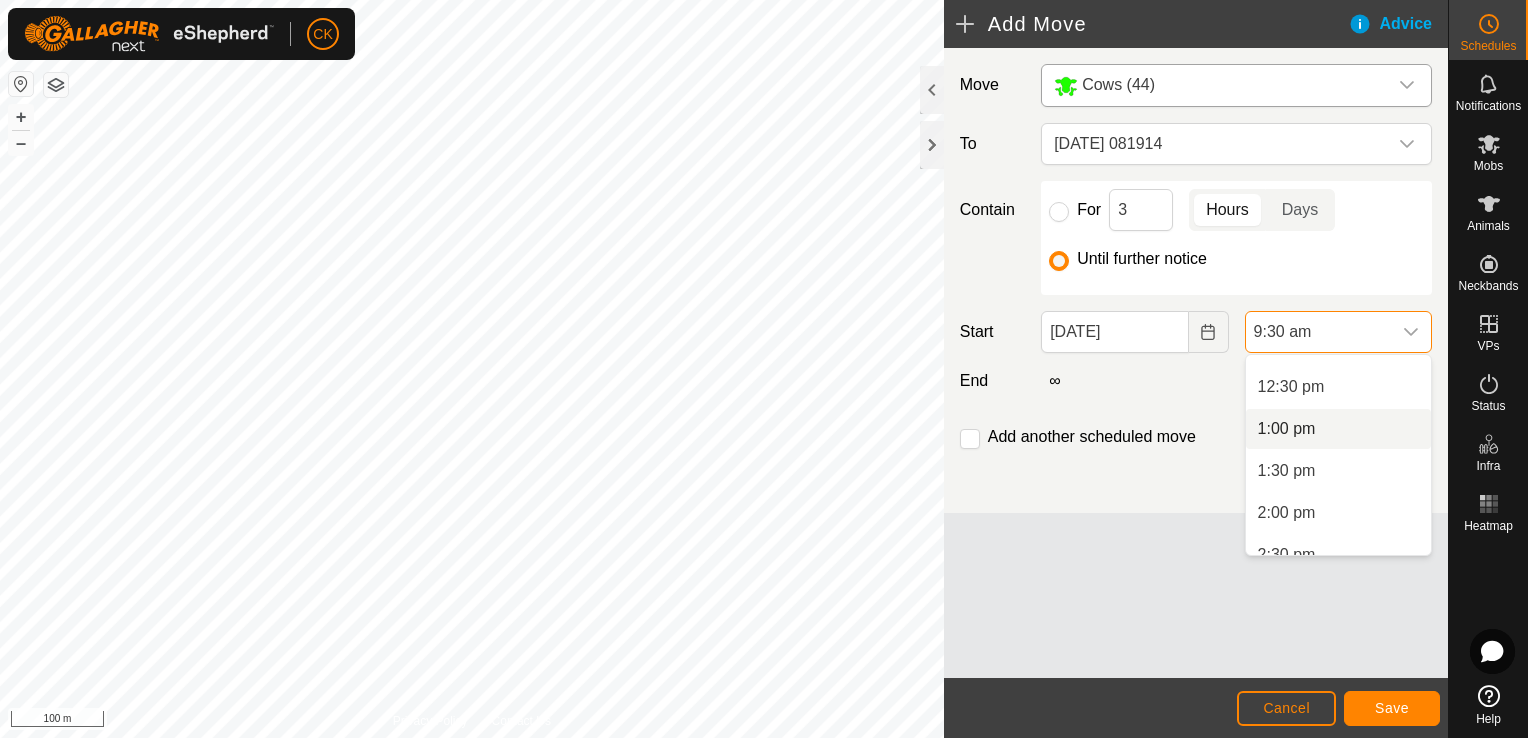 scroll, scrollTop: 1138, scrollLeft: 0, axis: vertical 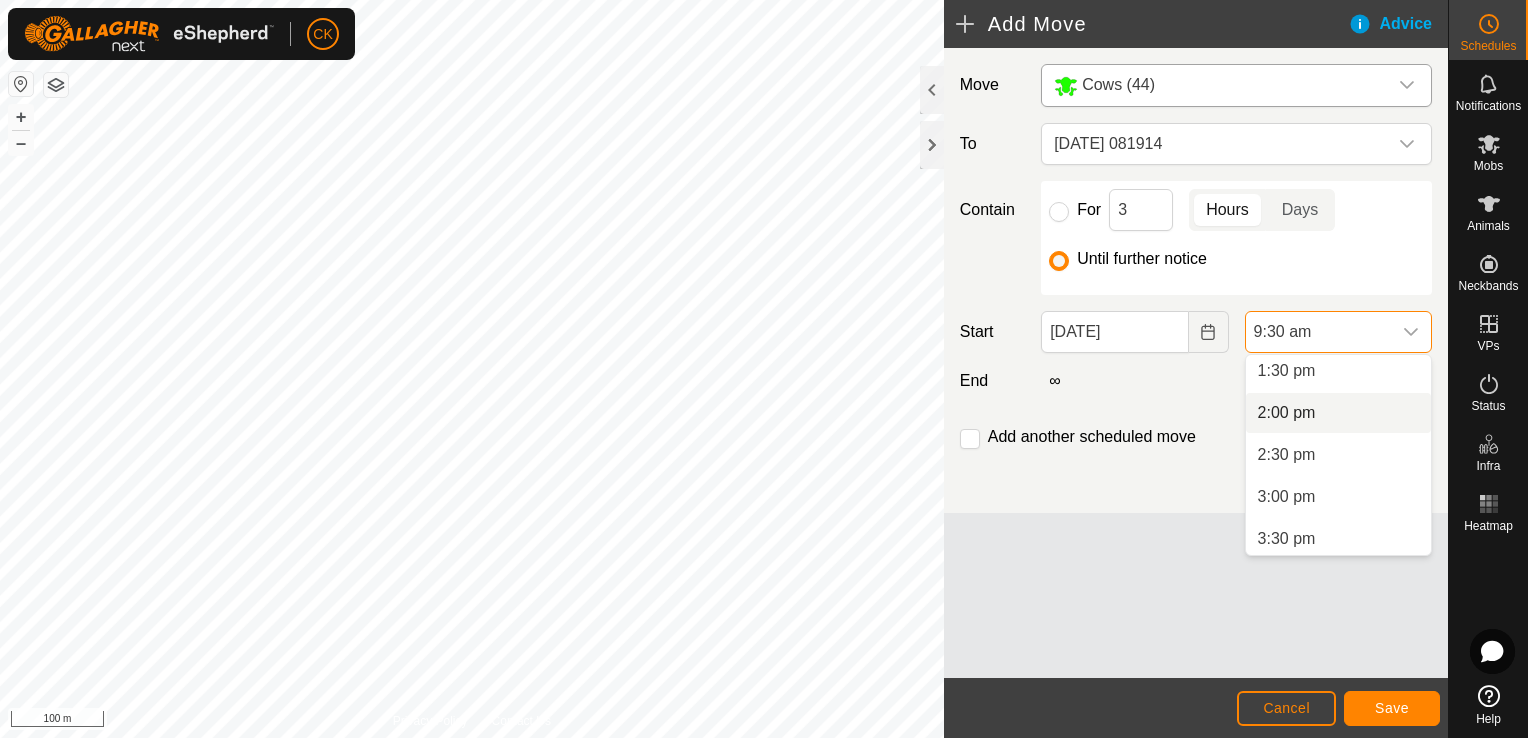 click on "2:00 pm" at bounding box center [1338, 413] 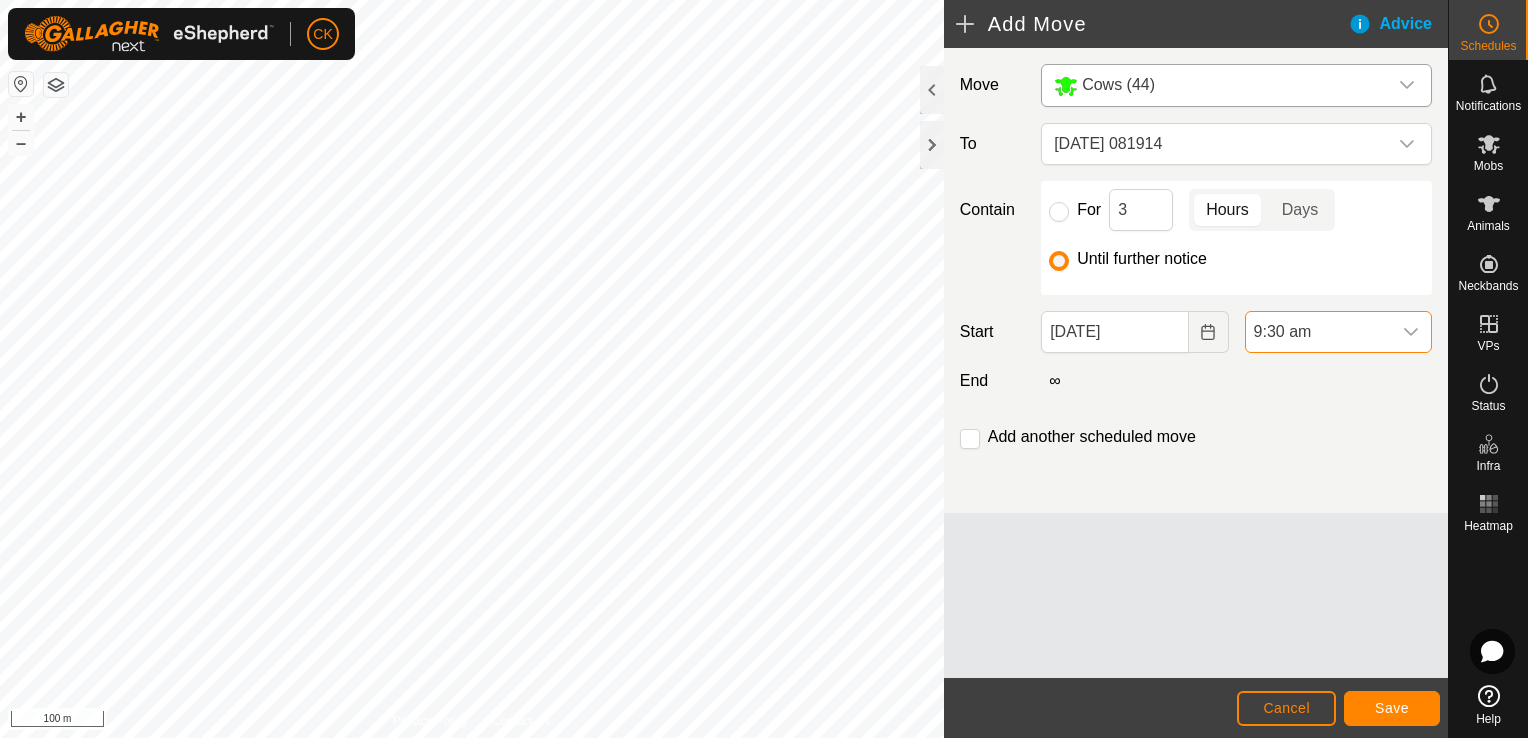 scroll, scrollTop: 798, scrollLeft: 0, axis: vertical 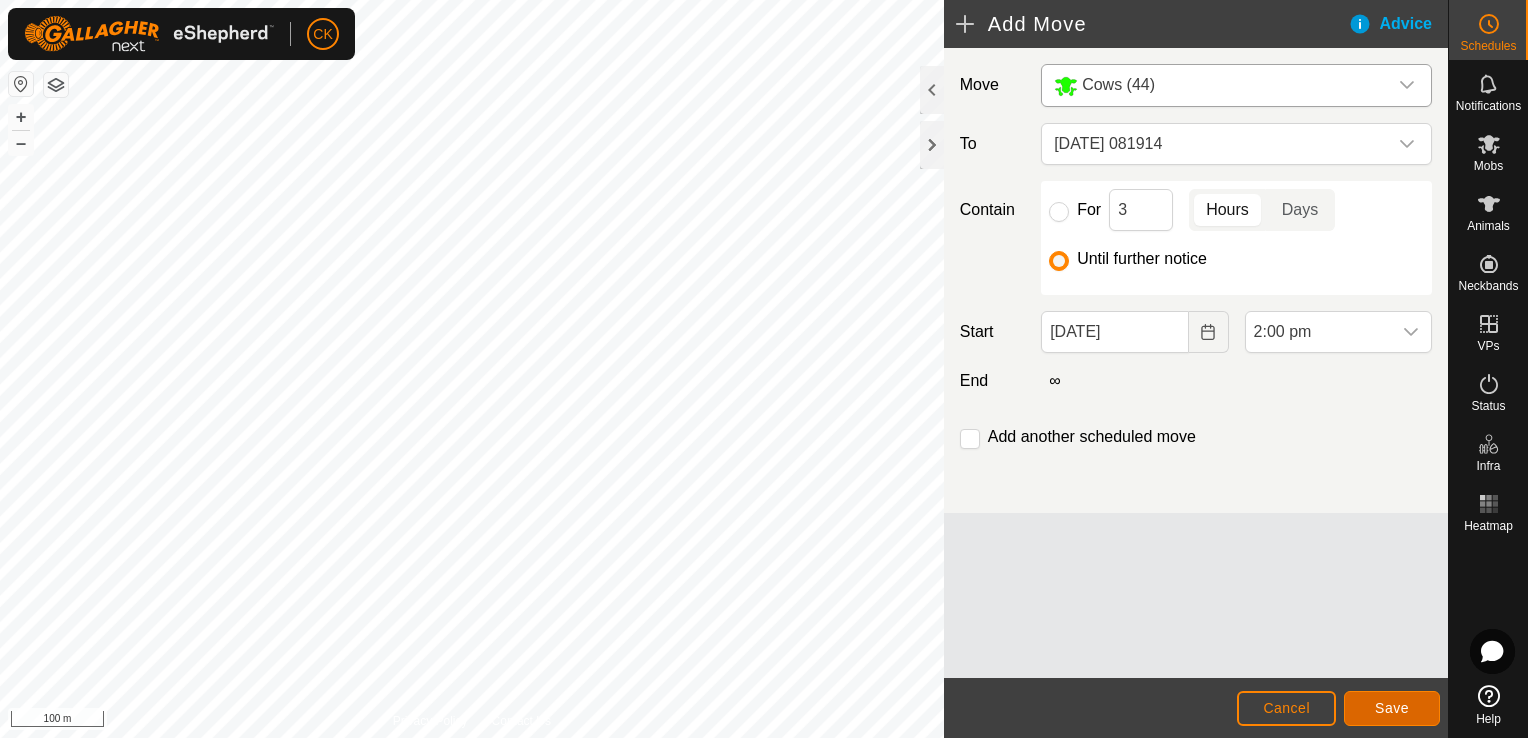 click on "Save" 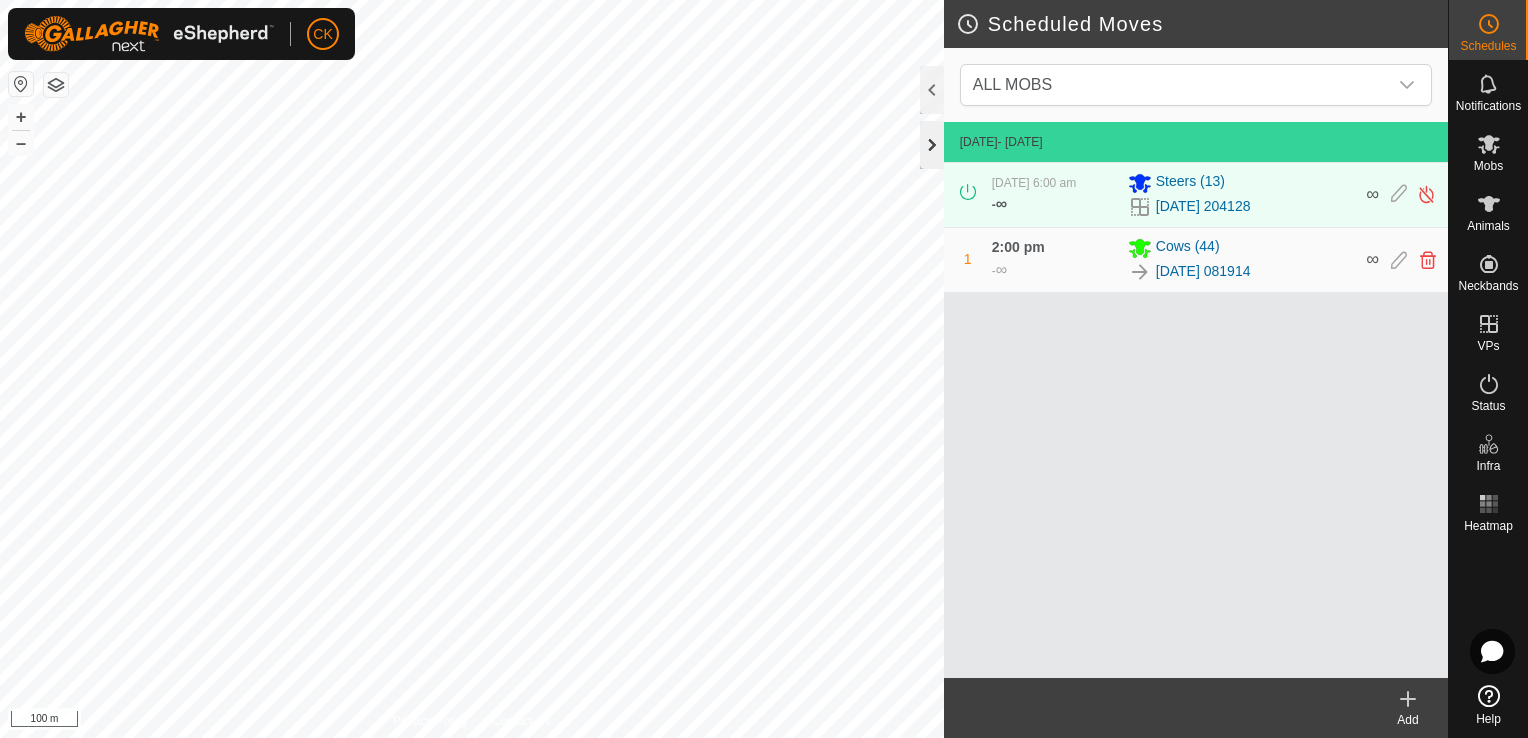 click 